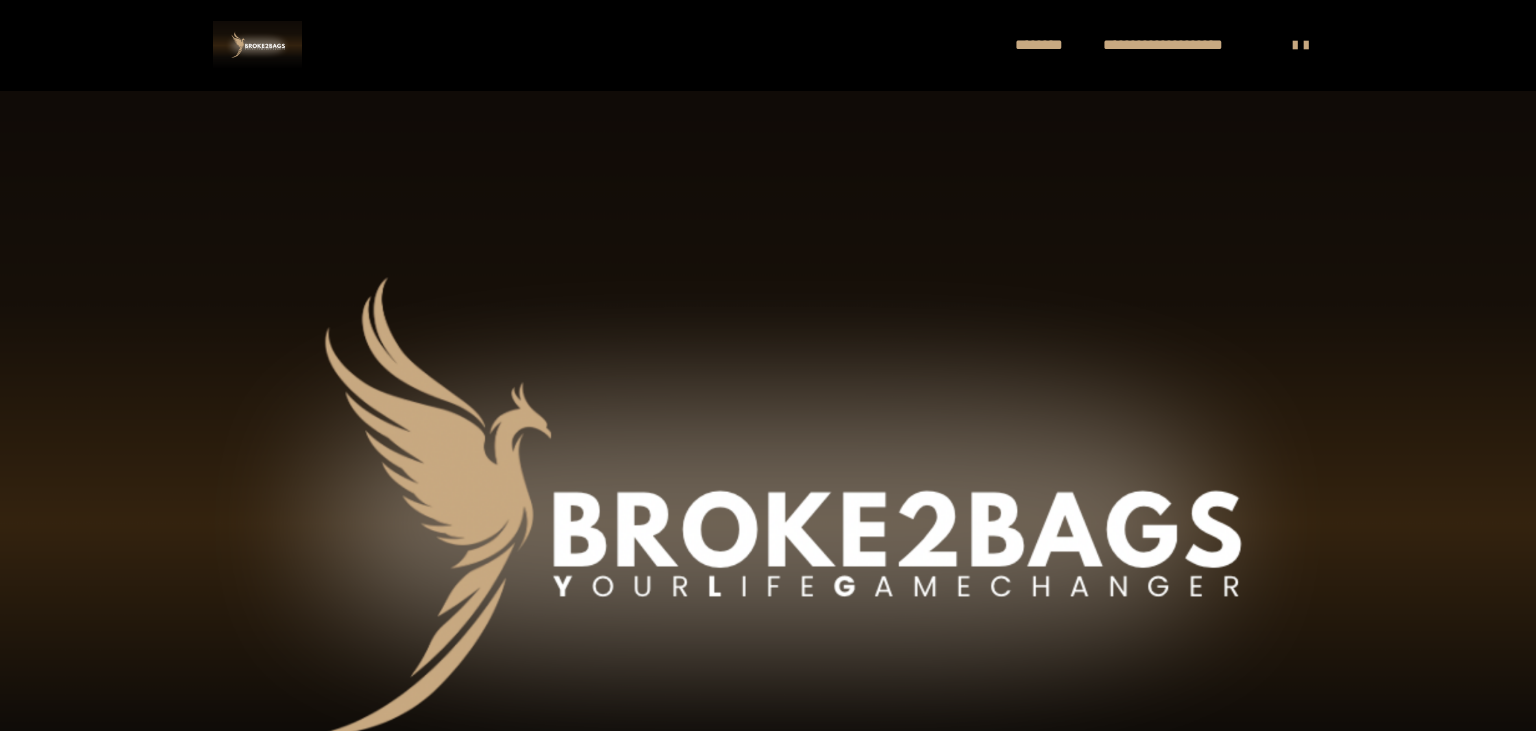 scroll, scrollTop: 0, scrollLeft: 0, axis: both 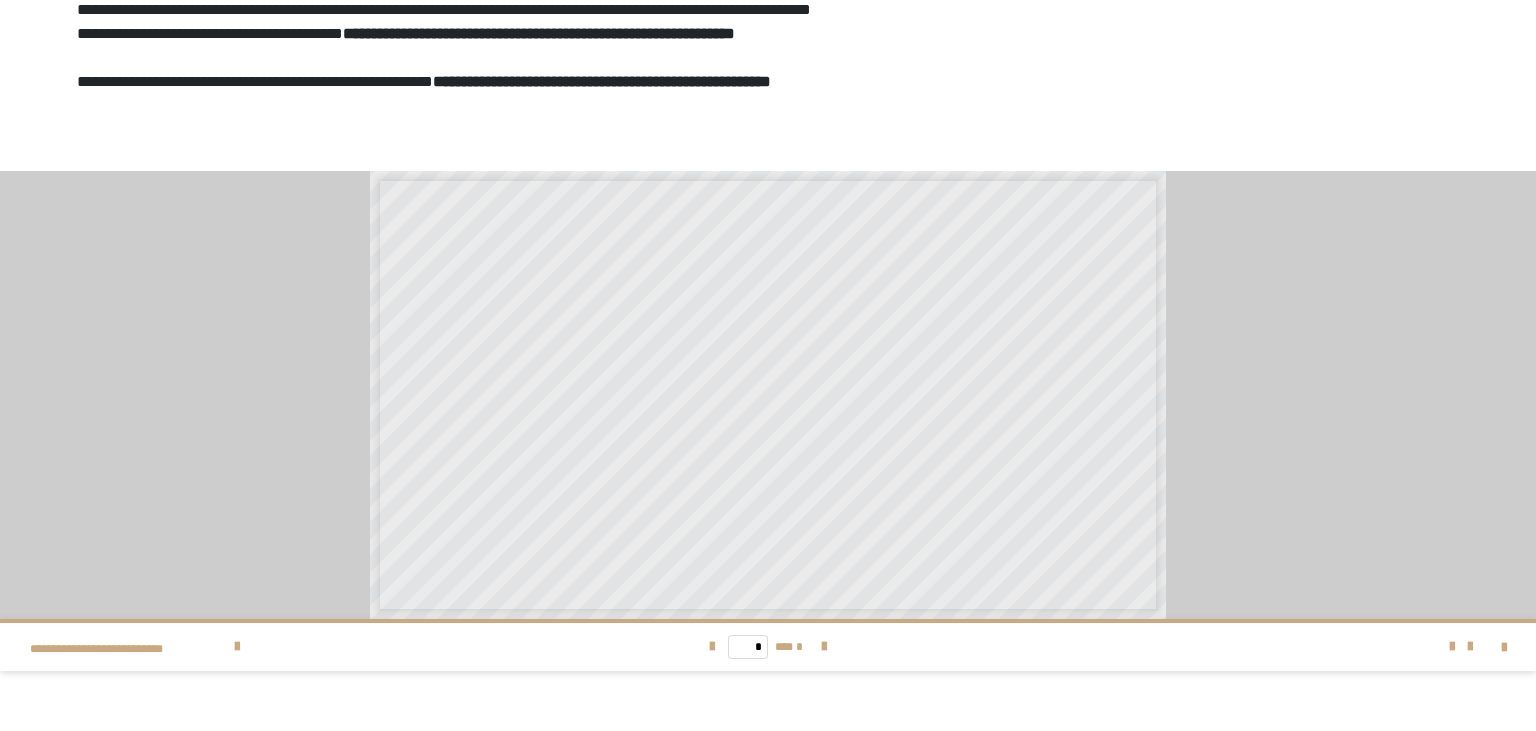 click on "**" at bounding box center [607, 394] 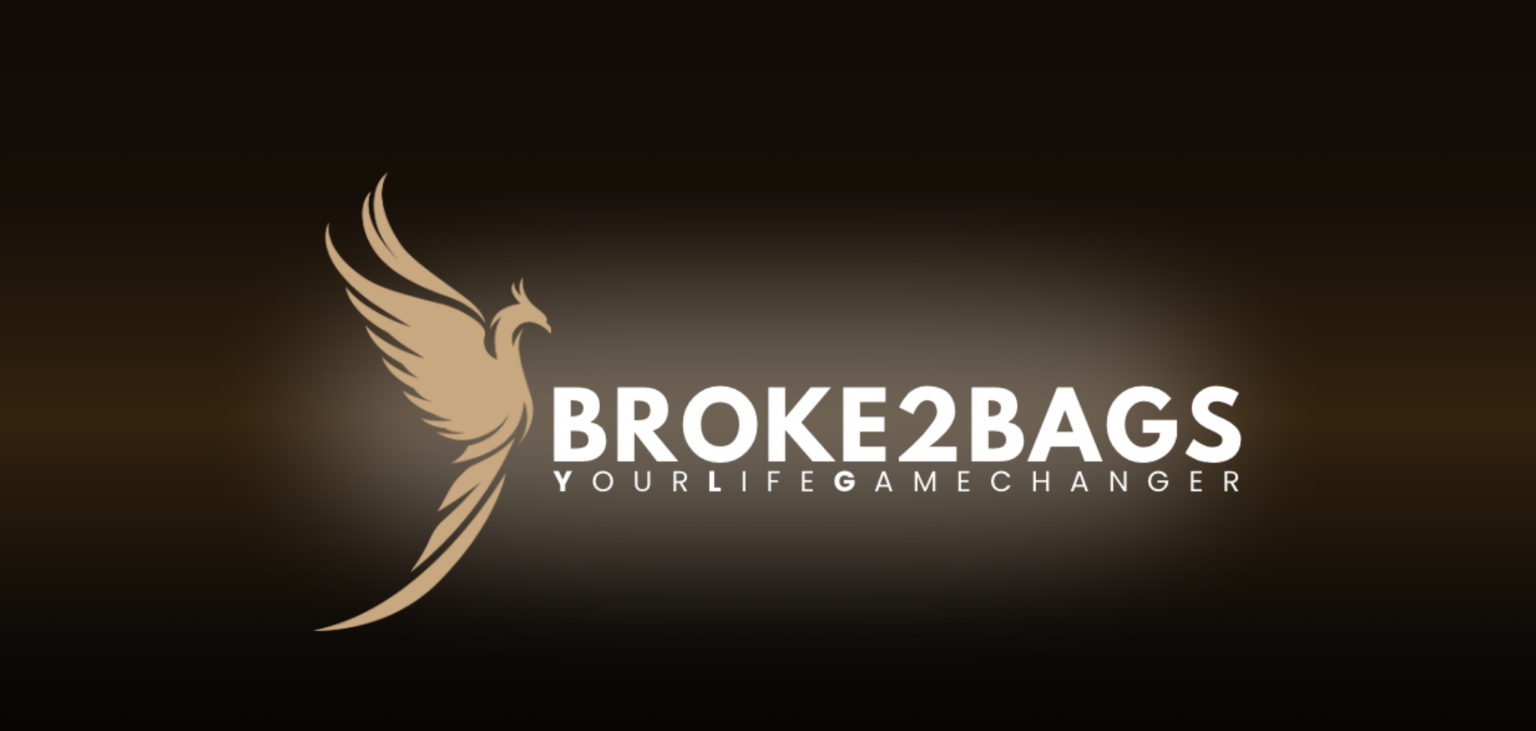 scroll, scrollTop: 0, scrollLeft: 0, axis: both 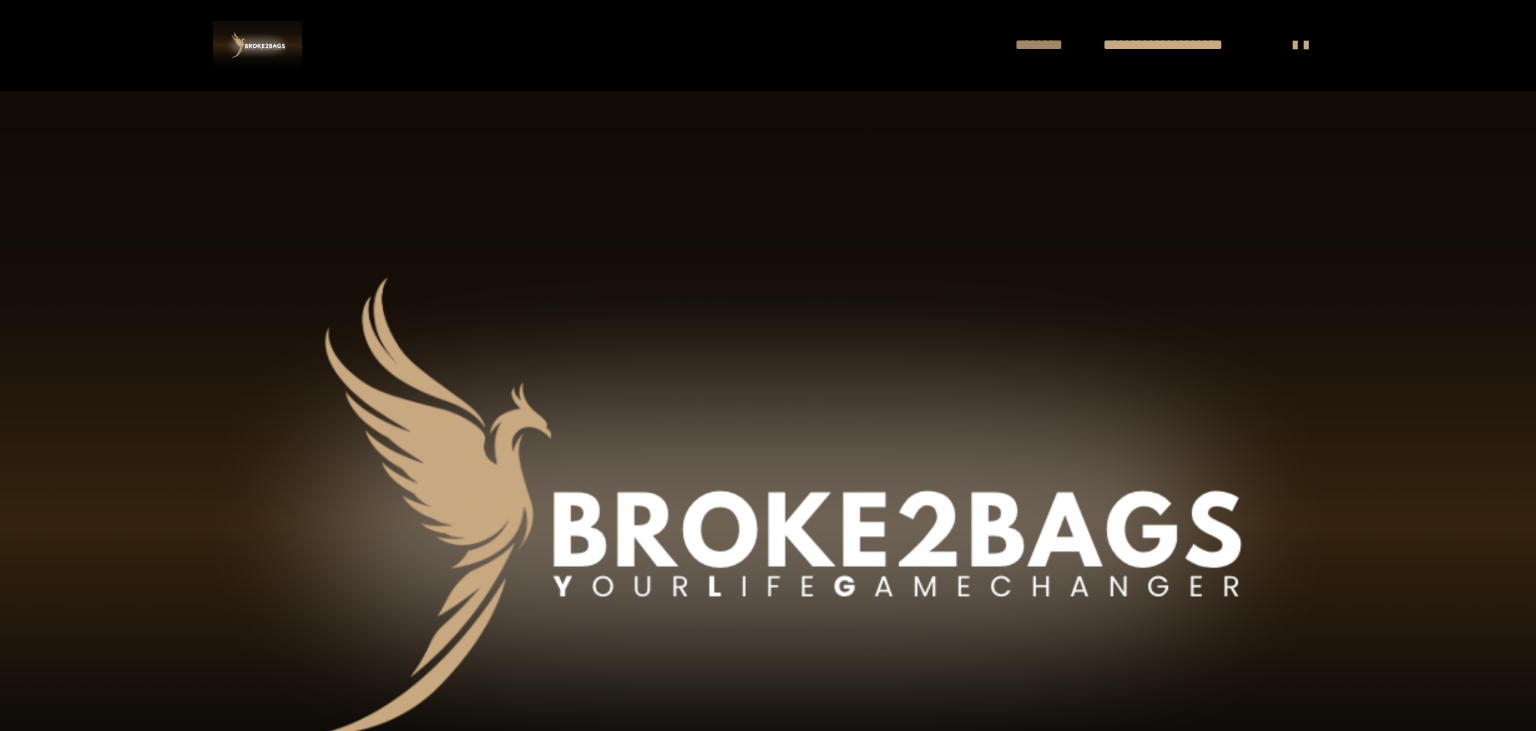 click on "********" at bounding box center (1049, 45) 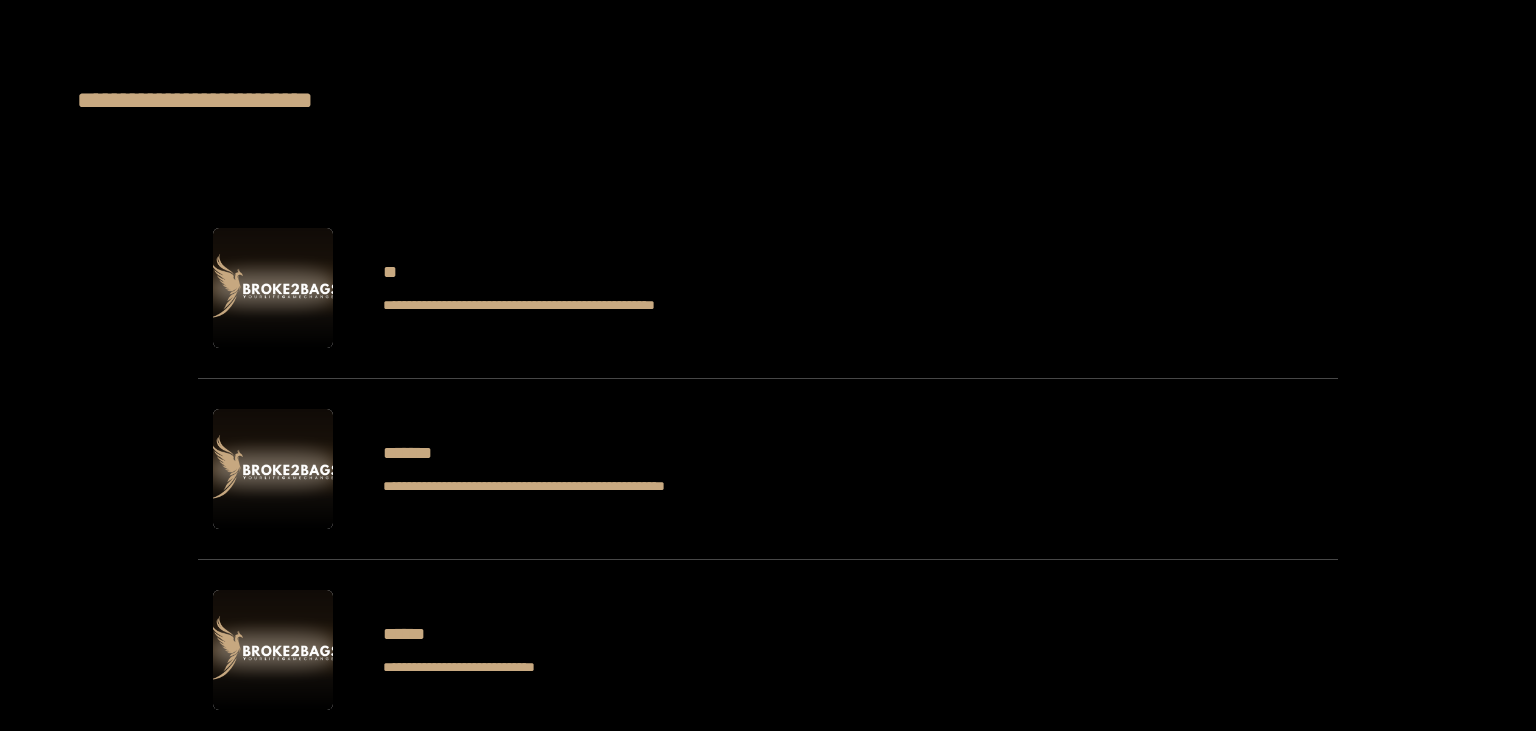 scroll, scrollTop: 1056, scrollLeft: 0, axis: vertical 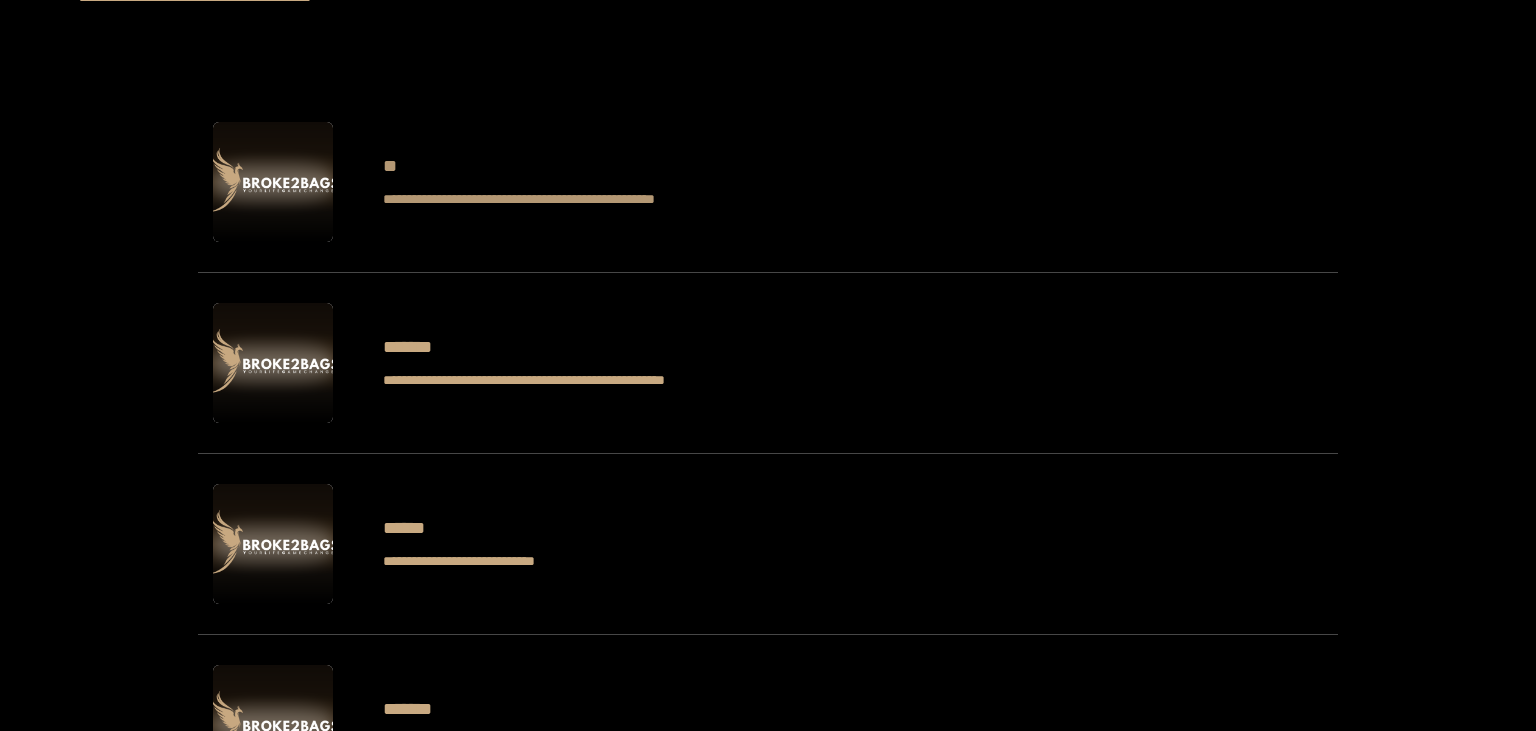 click on "**" at bounding box center (578, 166) 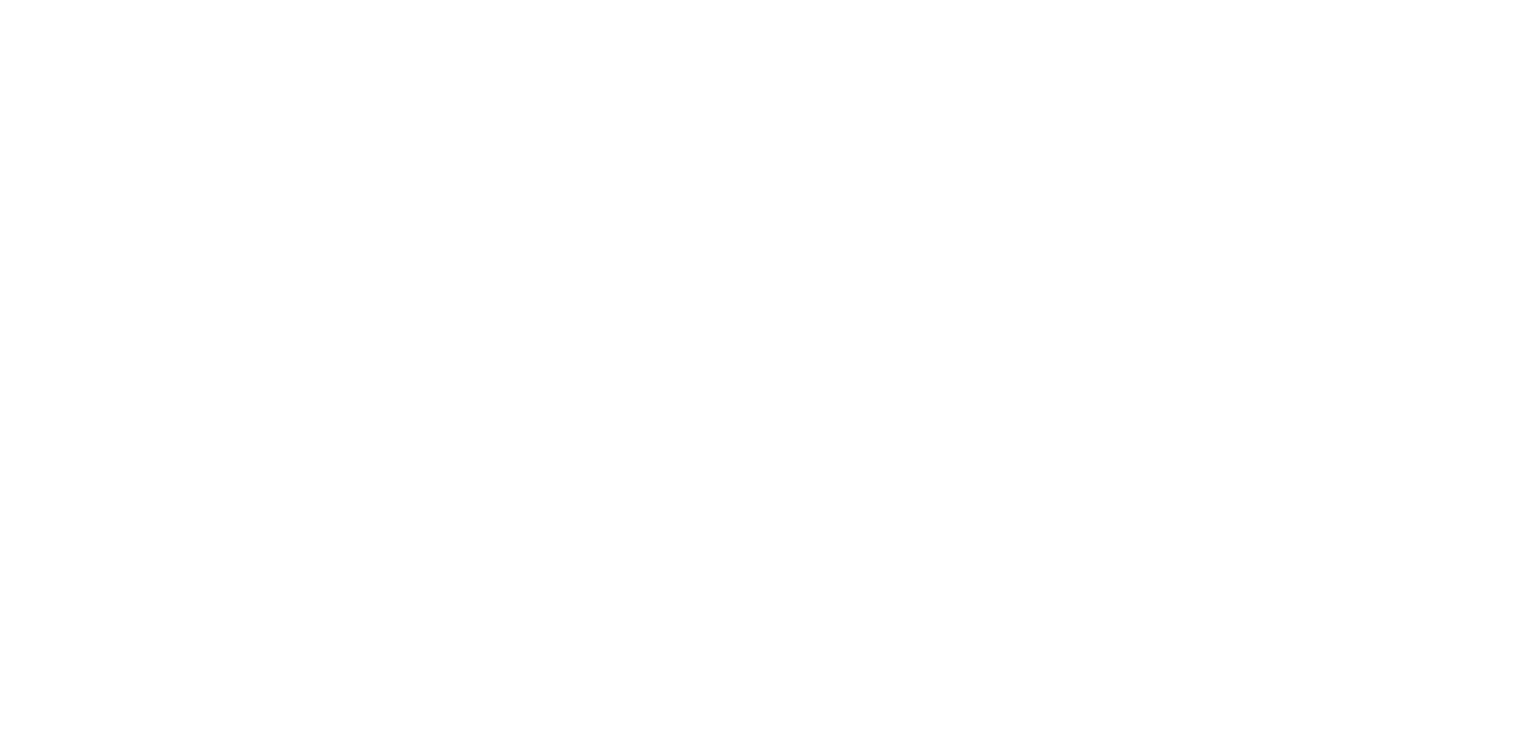 scroll, scrollTop: 0, scrollLeft: 0, axis: both 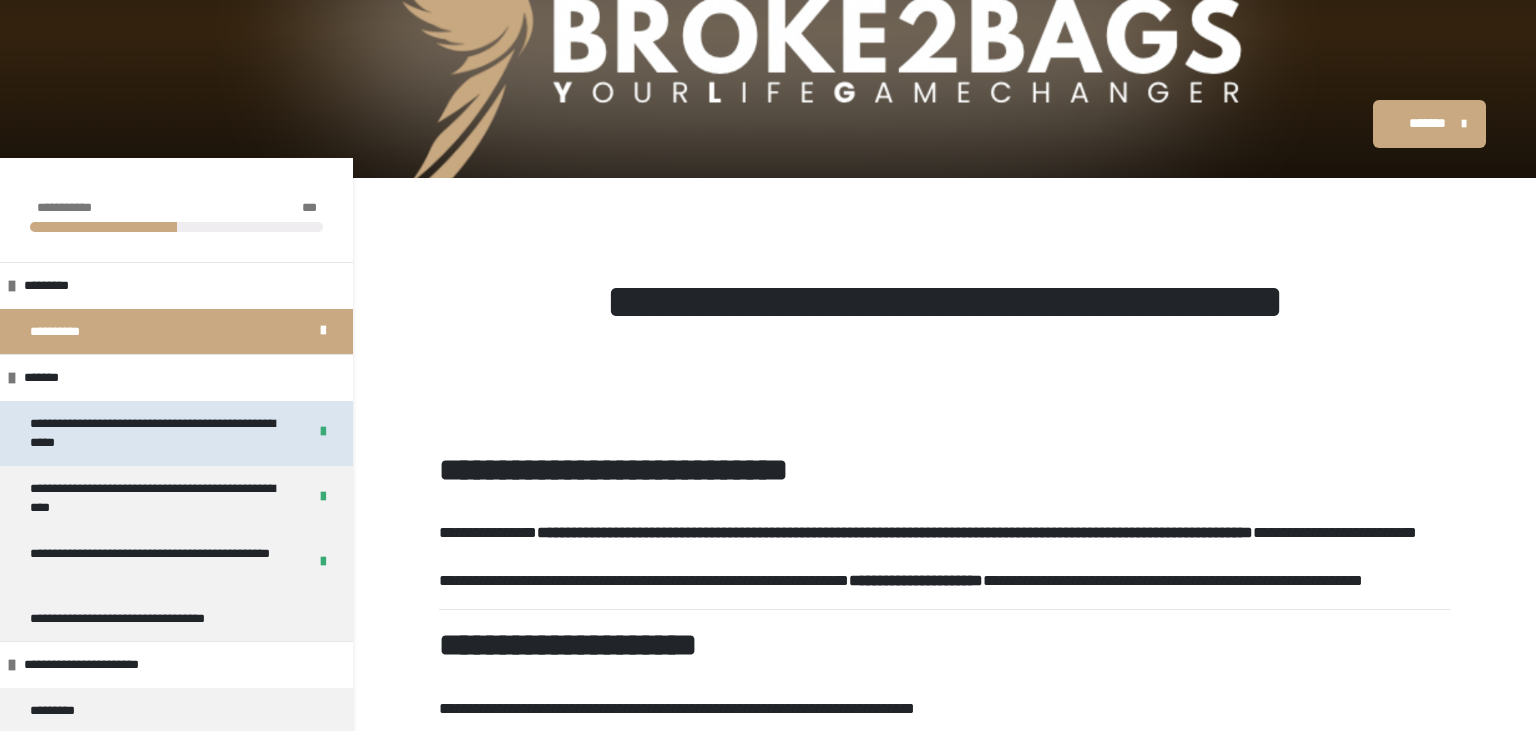 click on "**********" at bounding box center (160, 433) 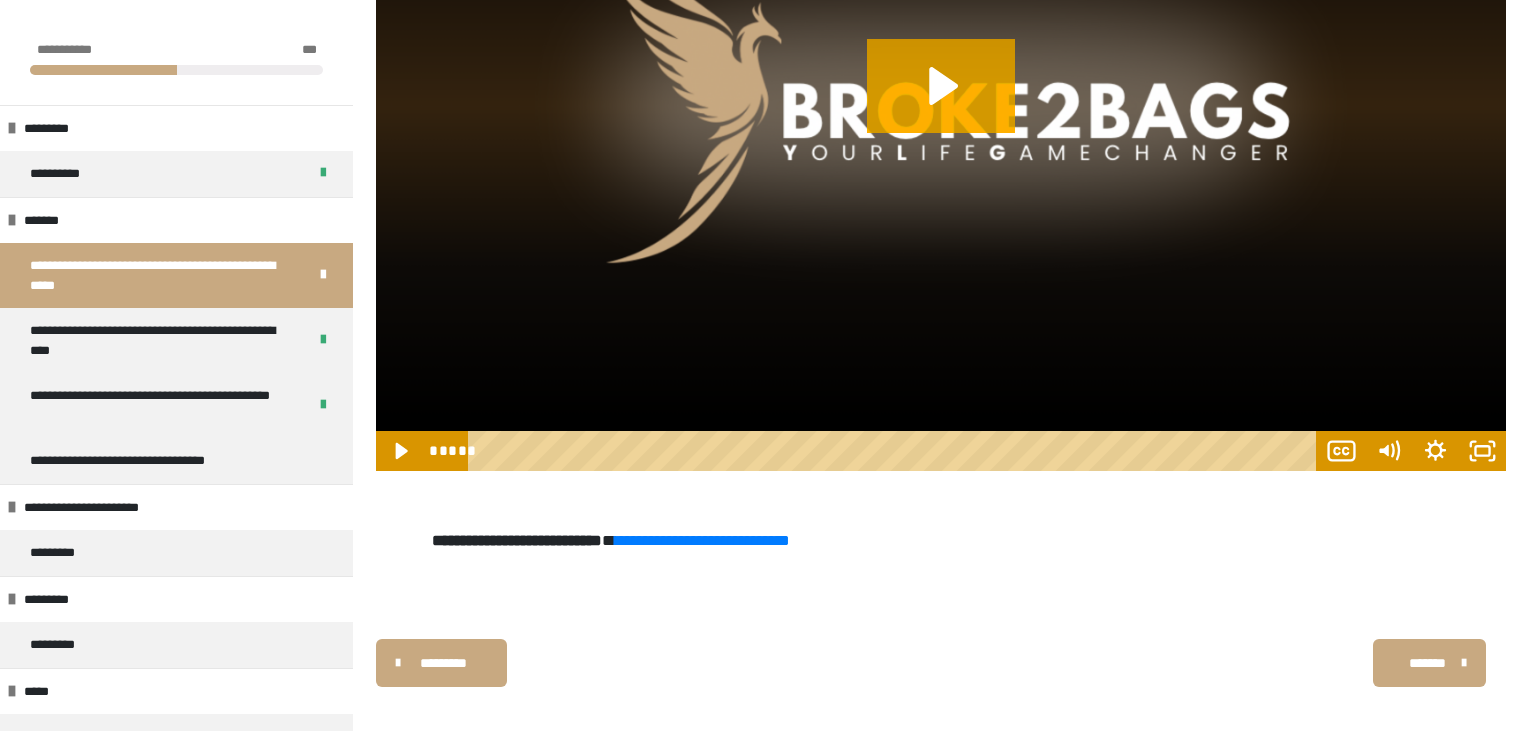scroll, scrollTop: 1916, scrollLeft: 0, axis: vertical 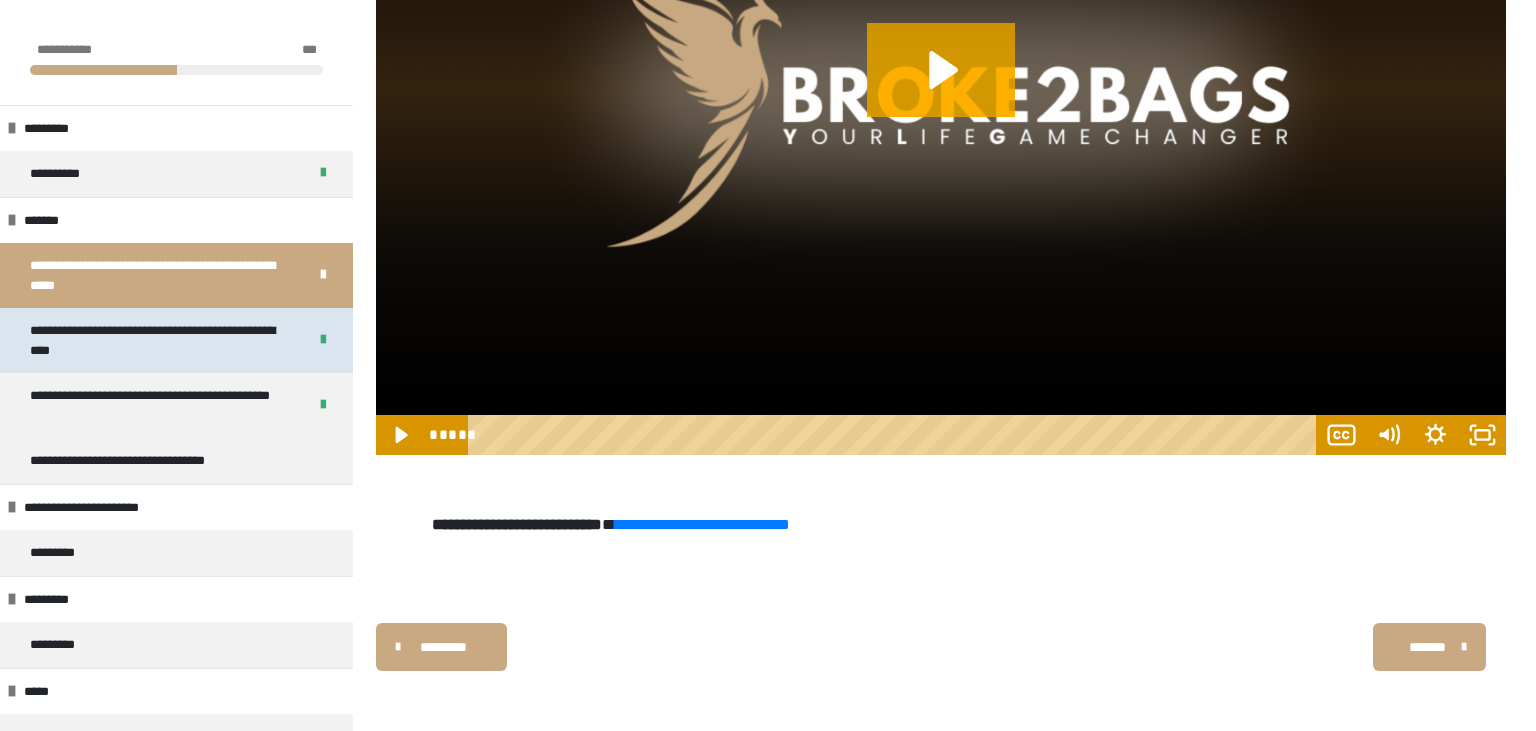 click on "**********" at bounding box center (160, 340) 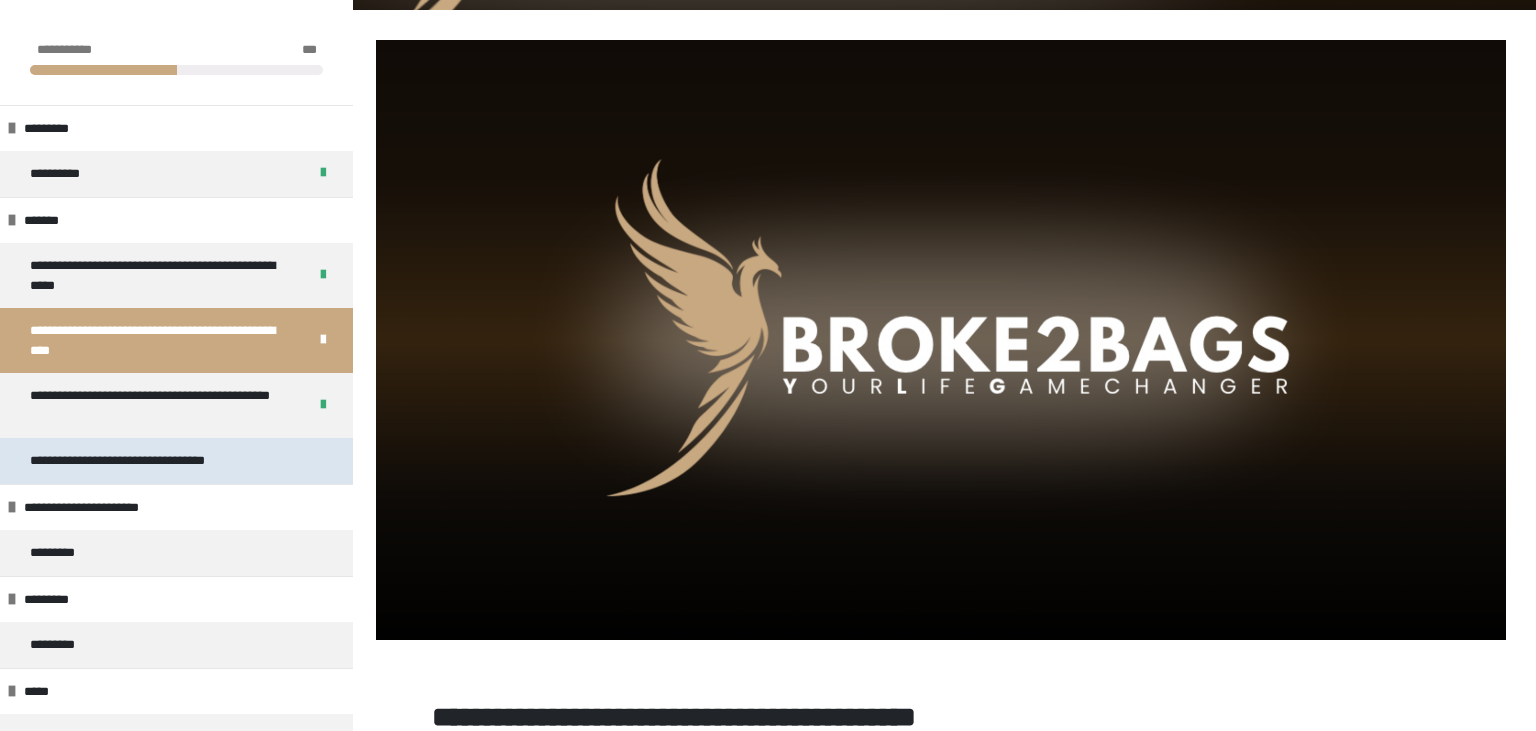 click on "**********" at bounding box center [140, 461] 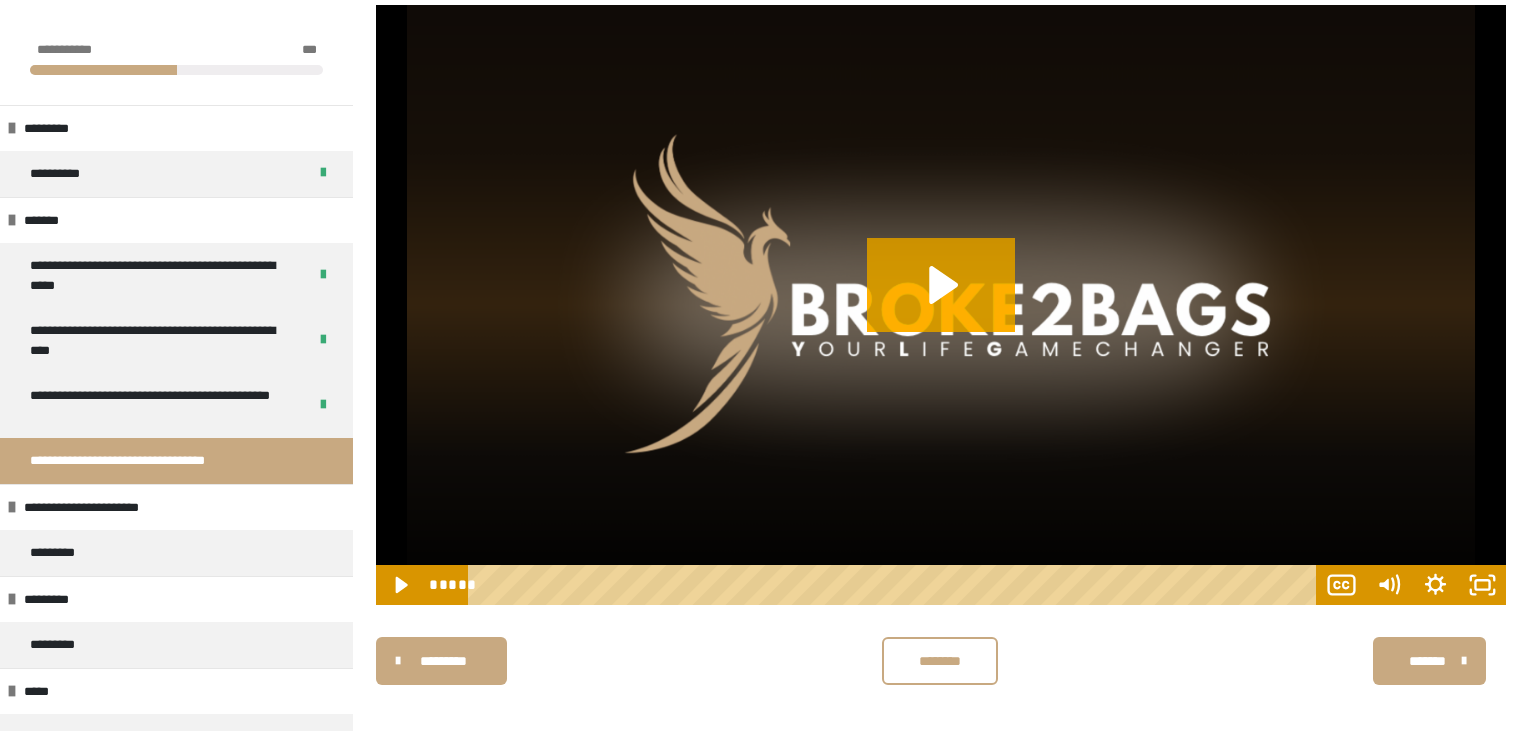 scroll, scrollTop: 1512, scrollLeft: 0, axis: vertical 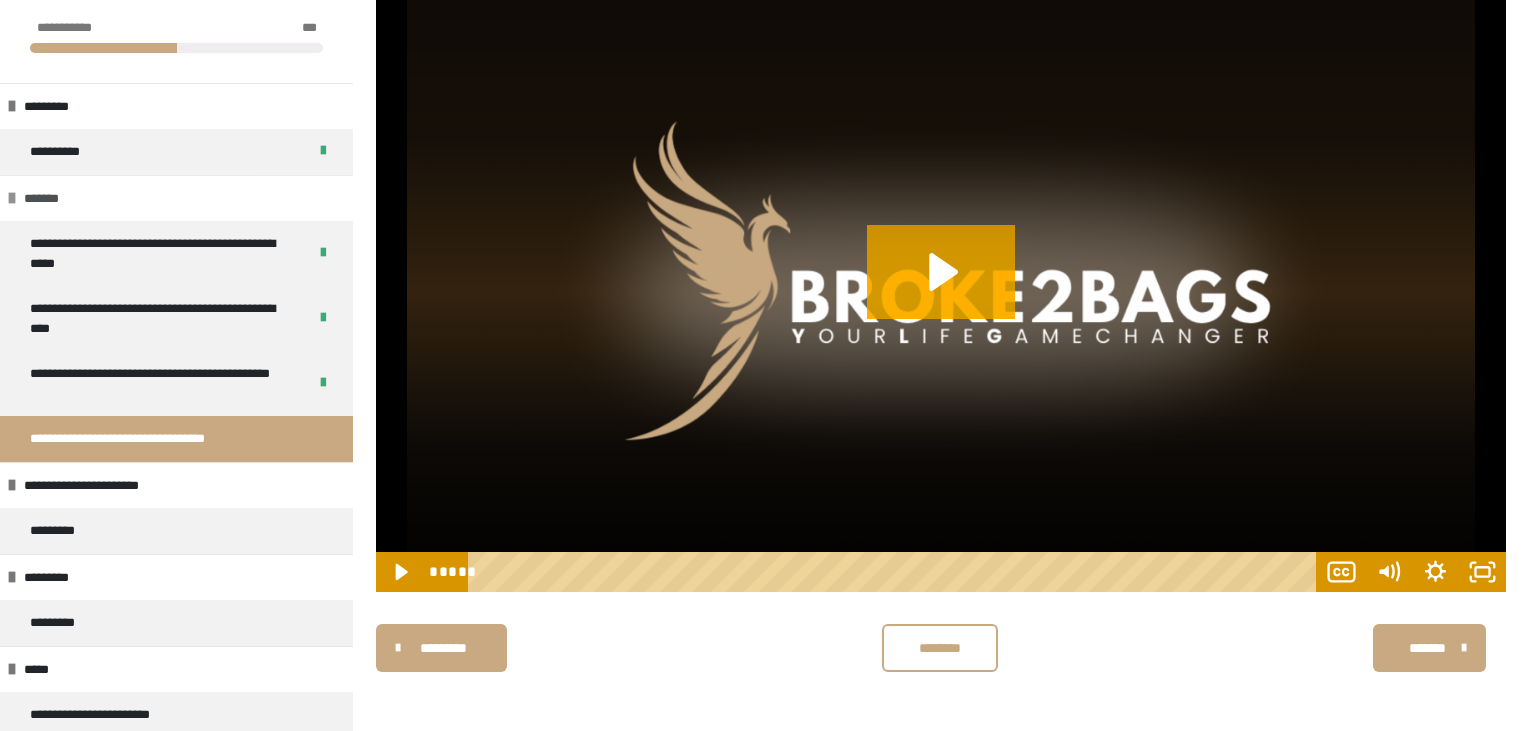 click on "*******" at bounding box center [176, 198] 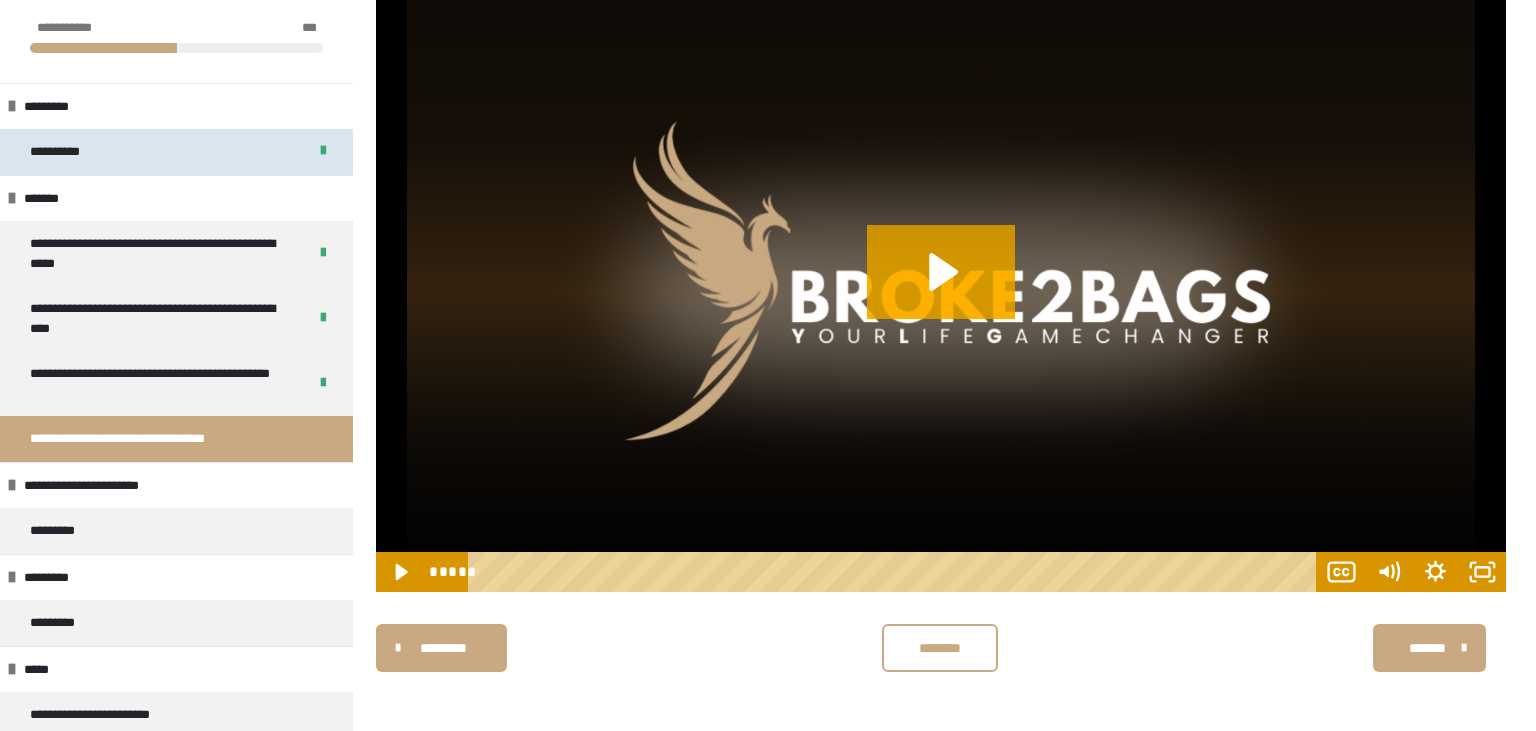 scroll, scrollTop: 0, scrollLeft: 0, axis: both 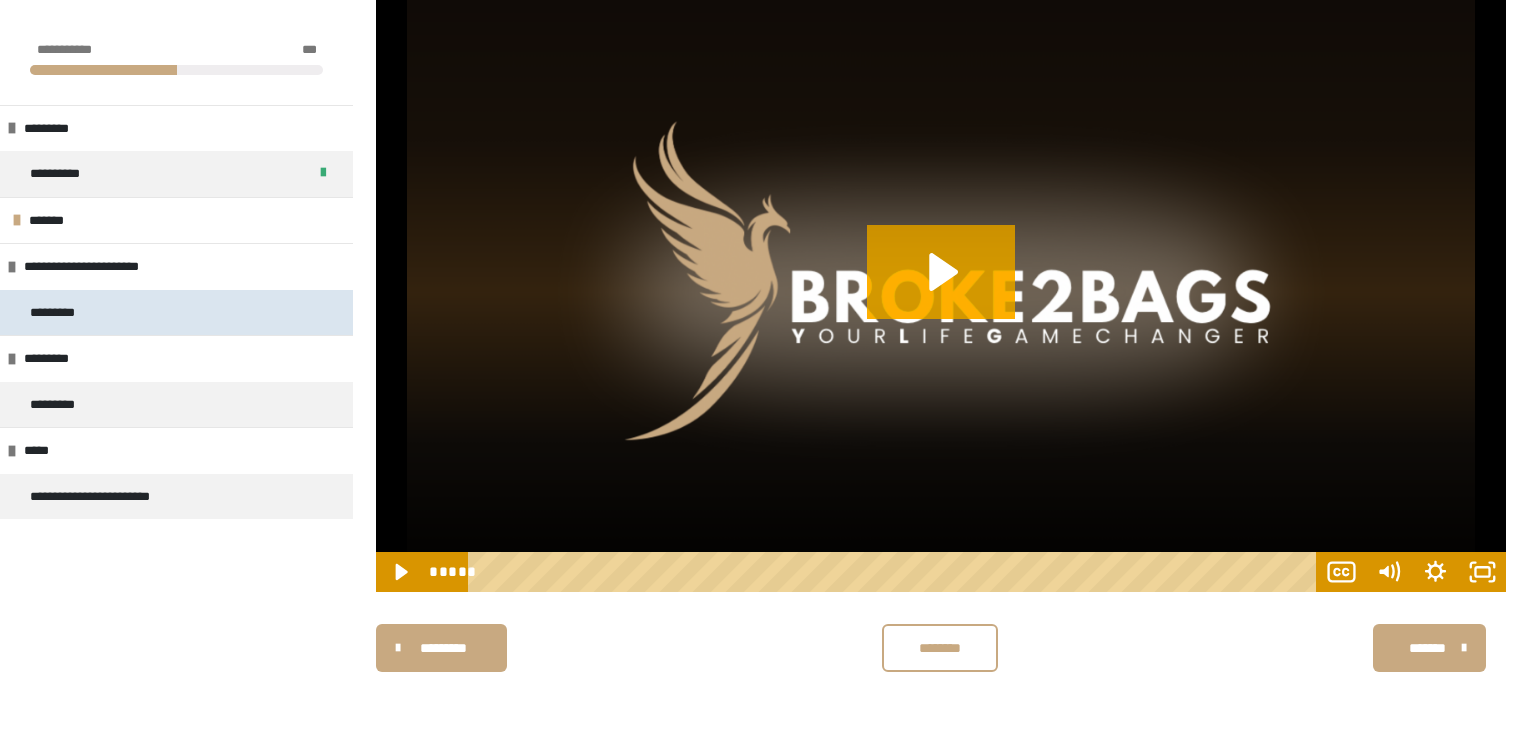 click on "*********" at bounding box center [176, 313] 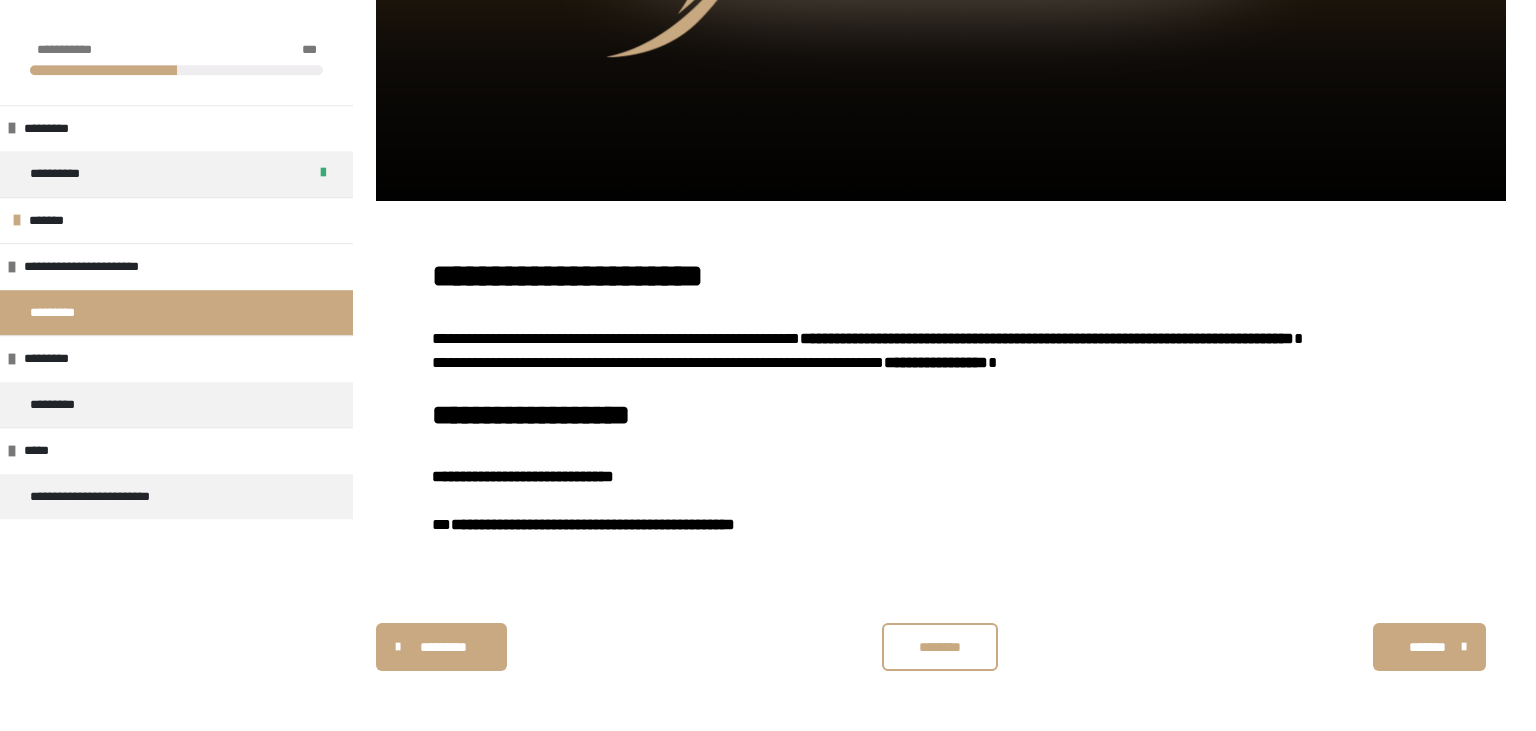 scroll, scrollTop: 842, scrollLeft: 0, axis: vertical 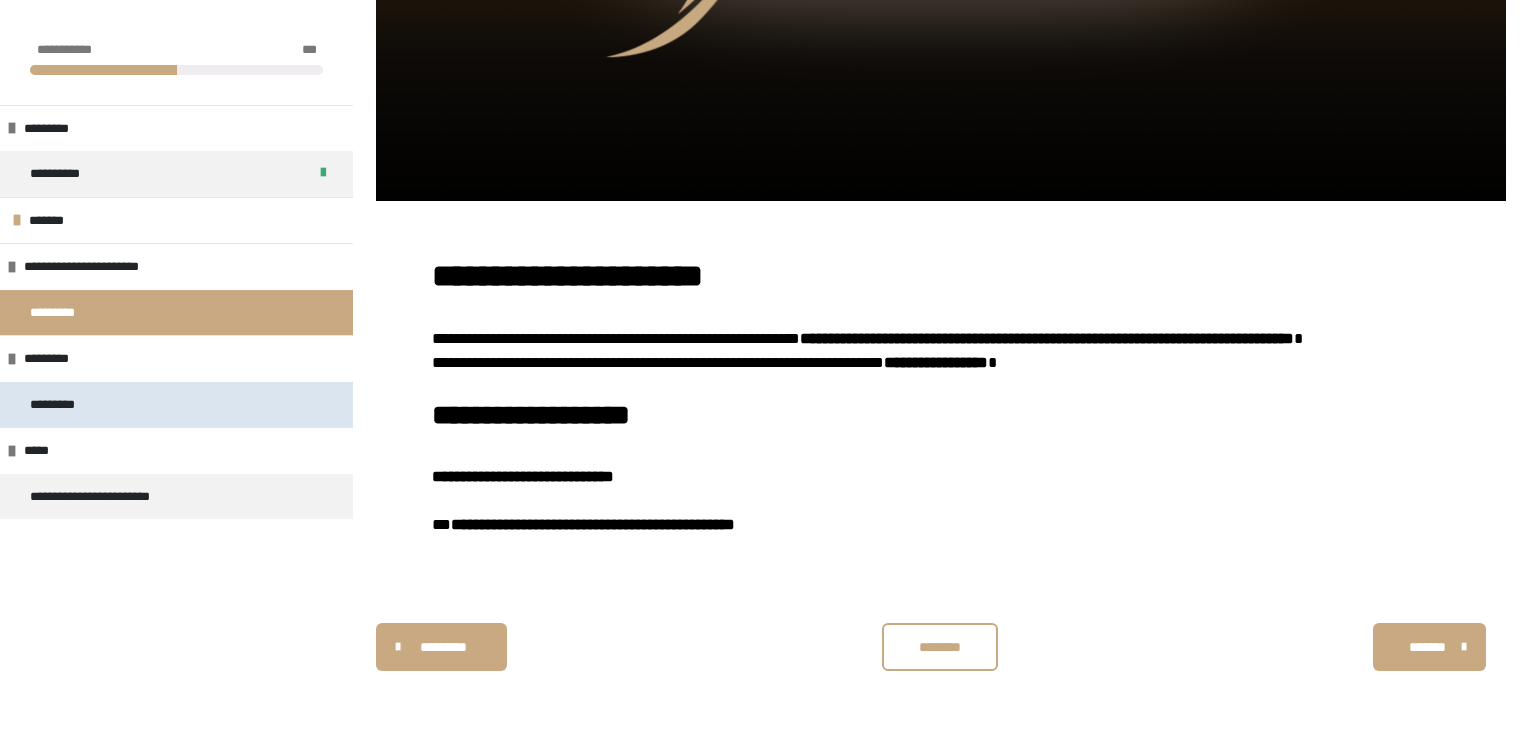 click on "*********" at bounding box center [58, 405] 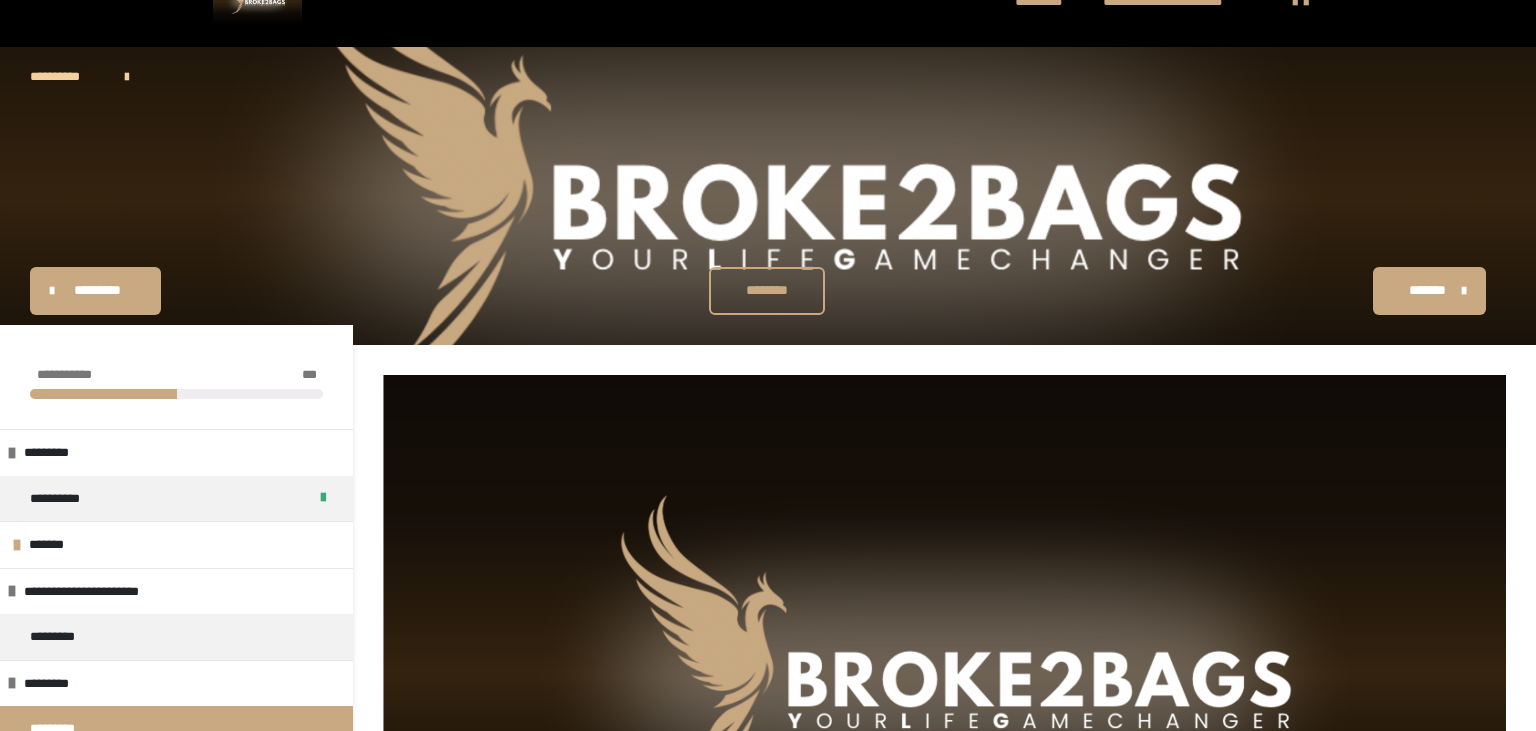 scroll, scrollTop: 0, scrollLeft: 0, axis: both 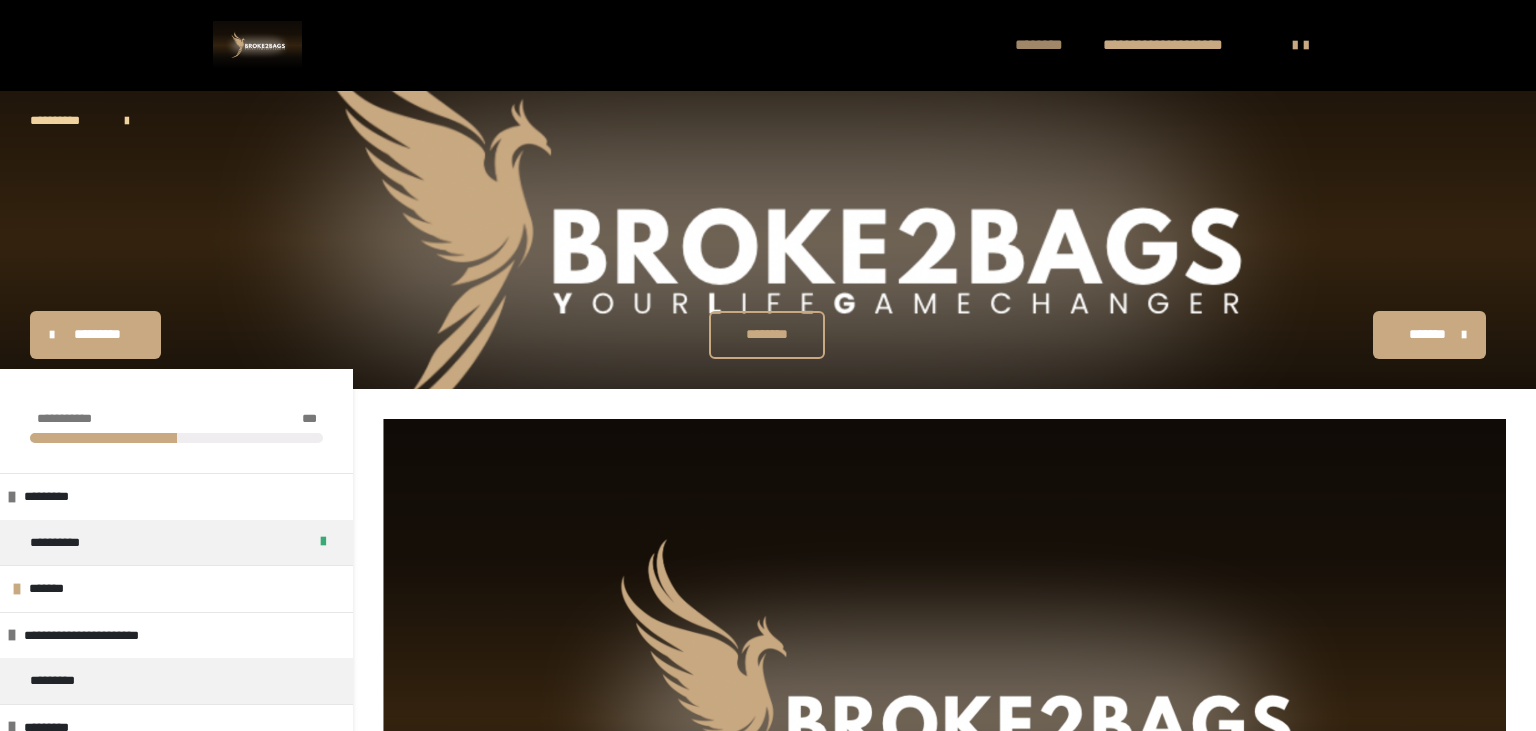 click on "********" at bounding box center (1049, 45) 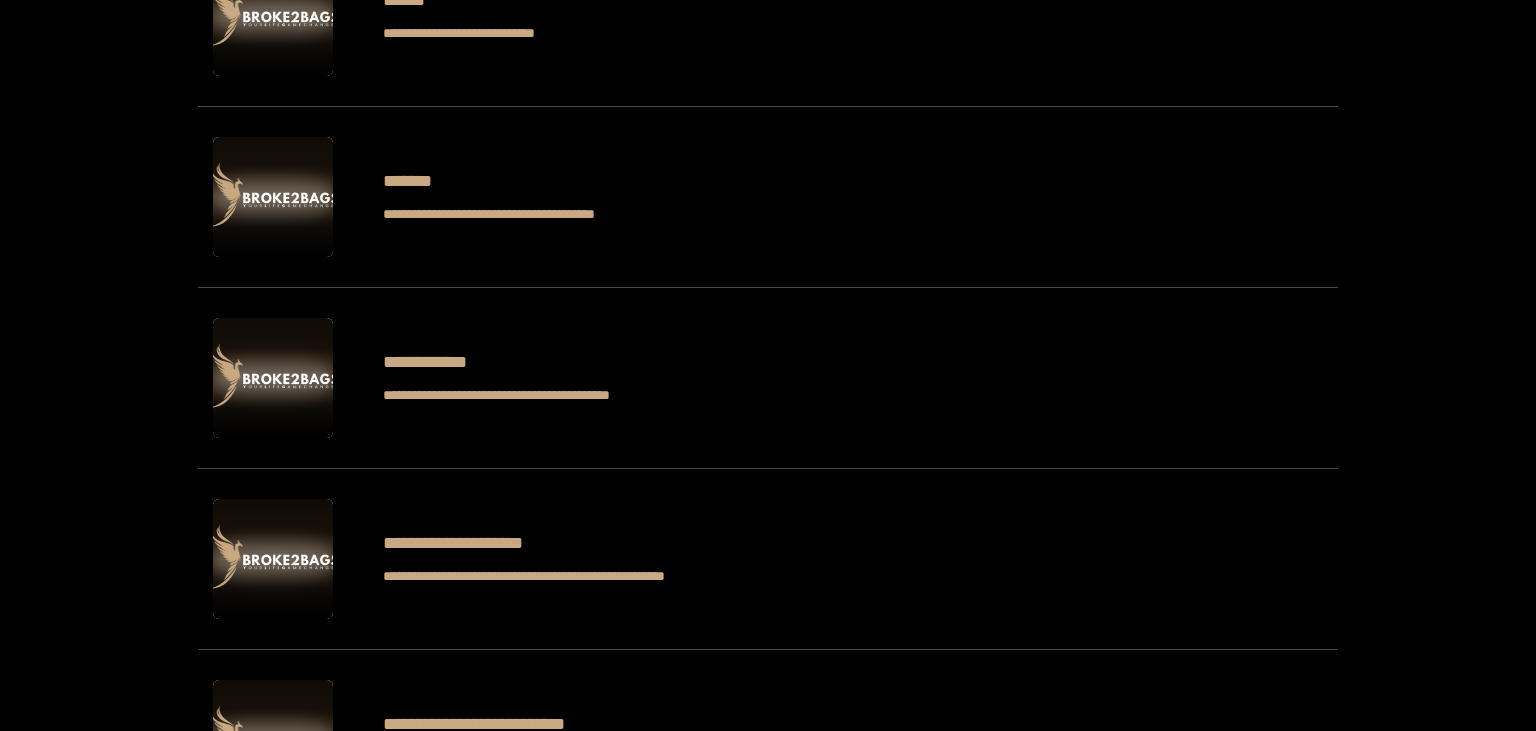 scroll, scrollTop: 1689, scrollLeft: 0, axis: vertical 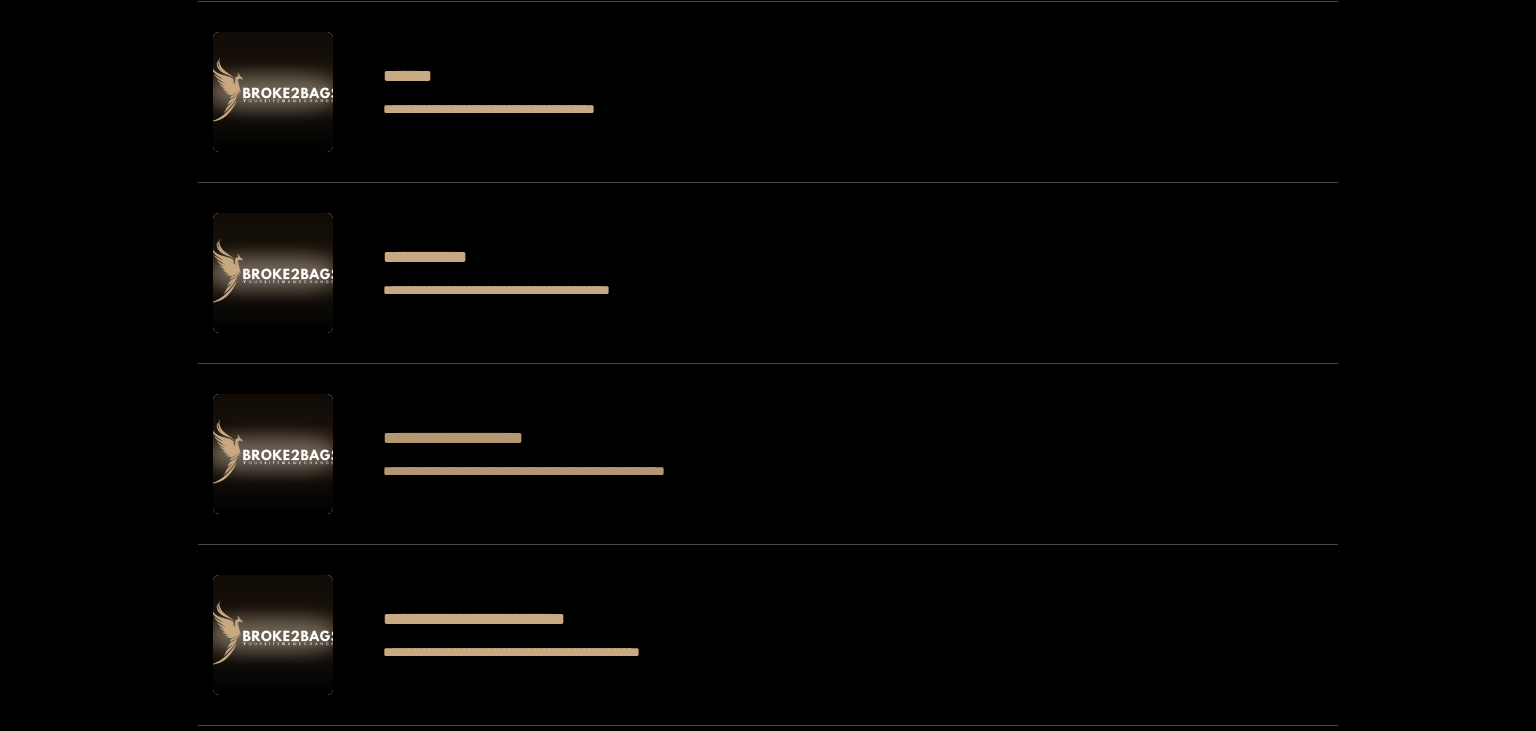 click on "**********" at bounding box center (596, 438) 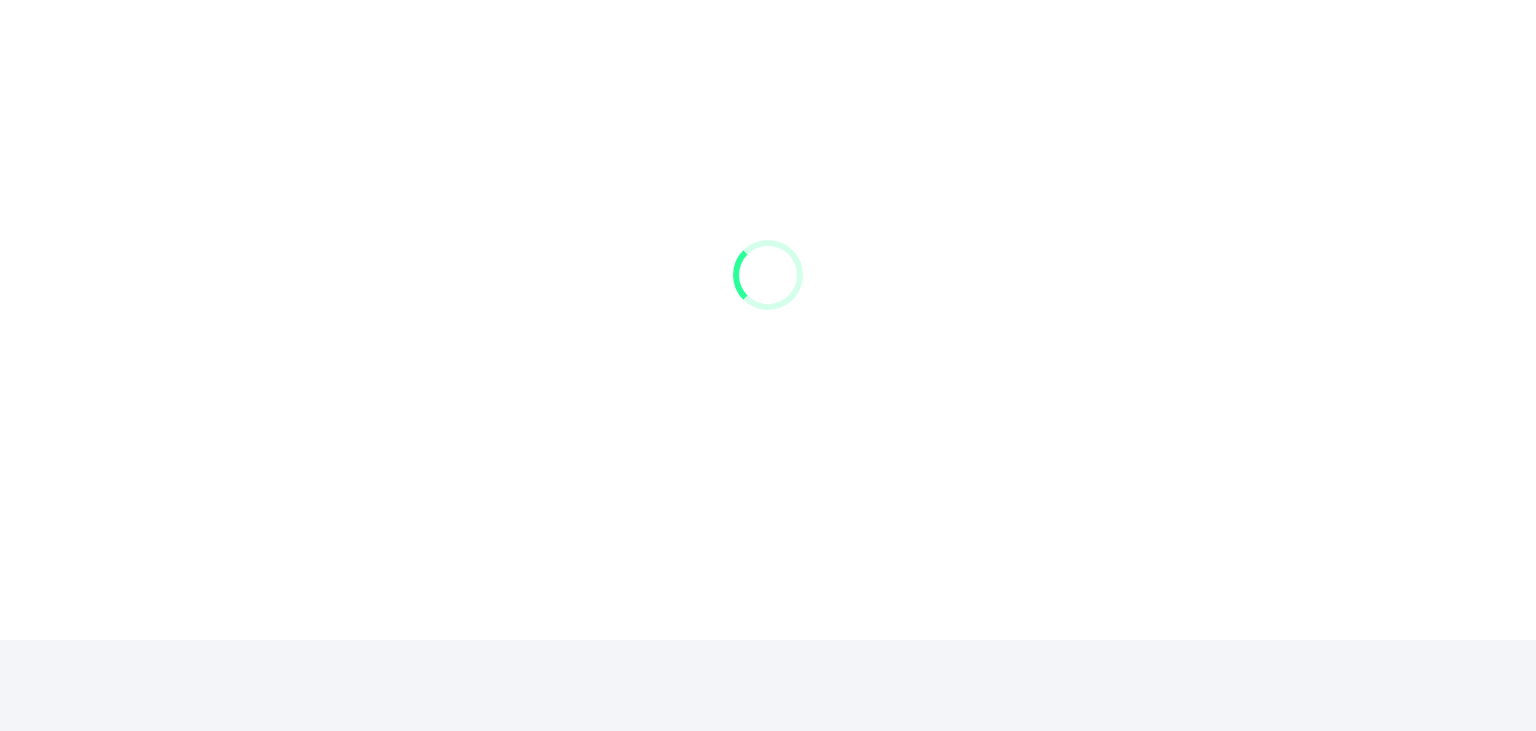 scroll, scrollTop: 0, scrollLeft: 0, axis: both 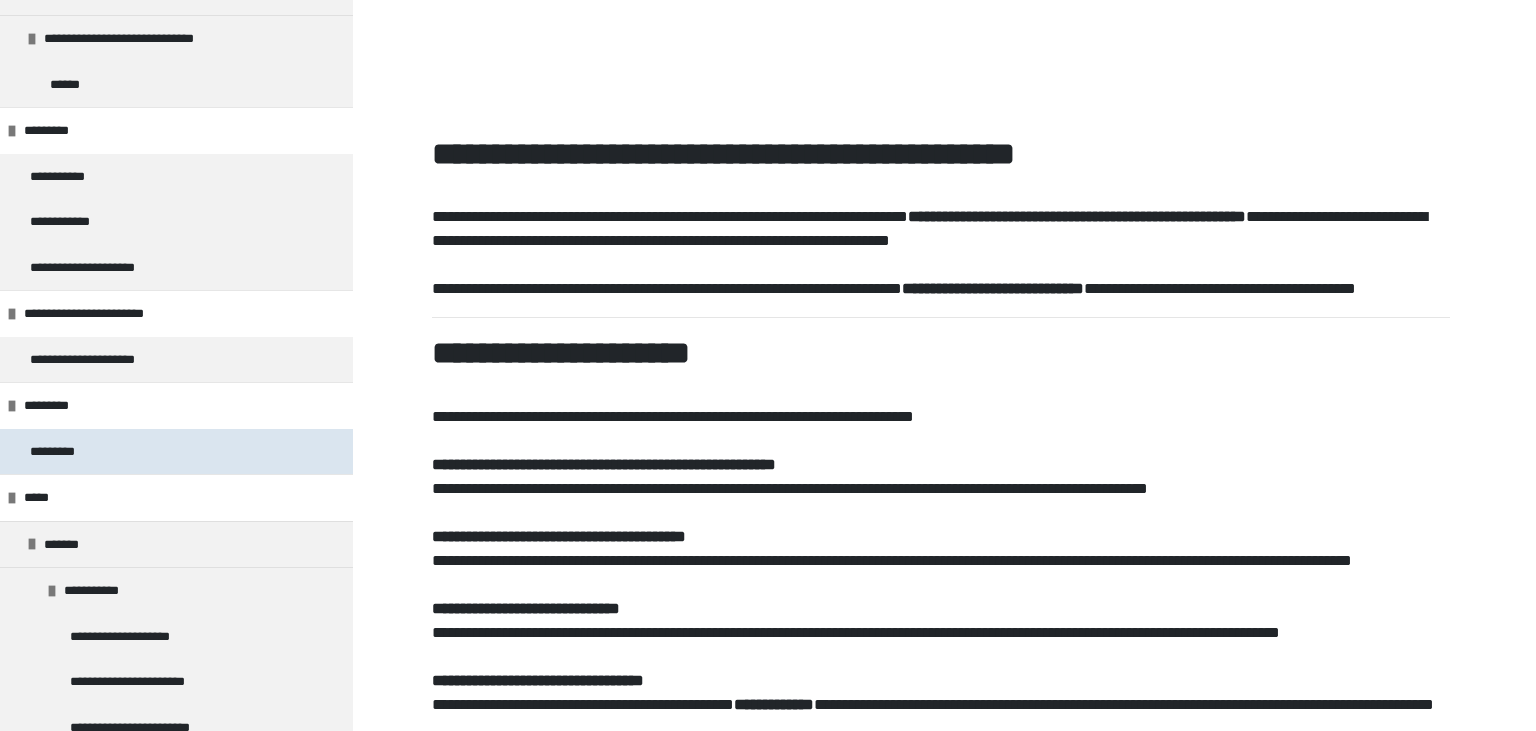 click on "*********" at bounding box center (58, 452) 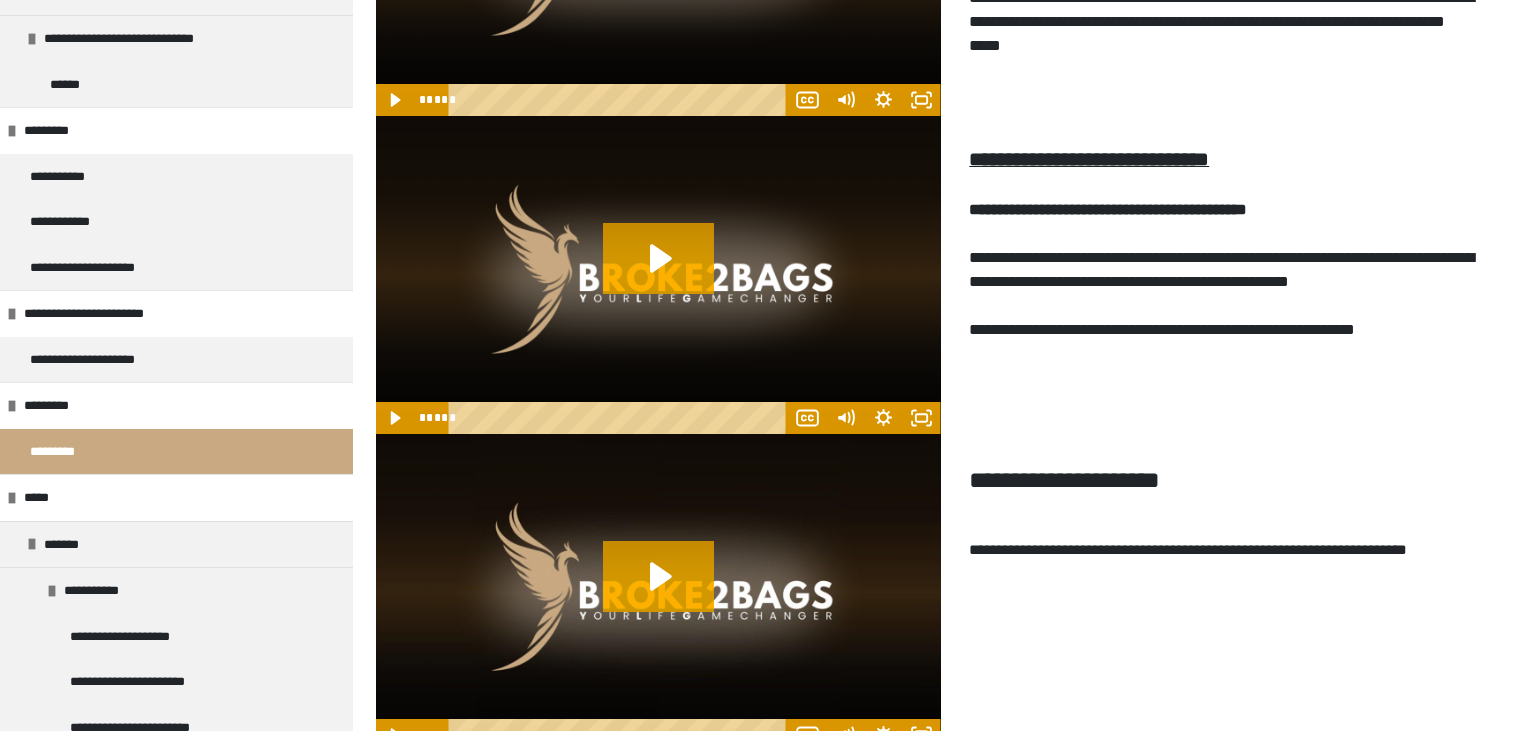 scroll, scrollTop: 1471, scrollLeft: 0, axis: vertical 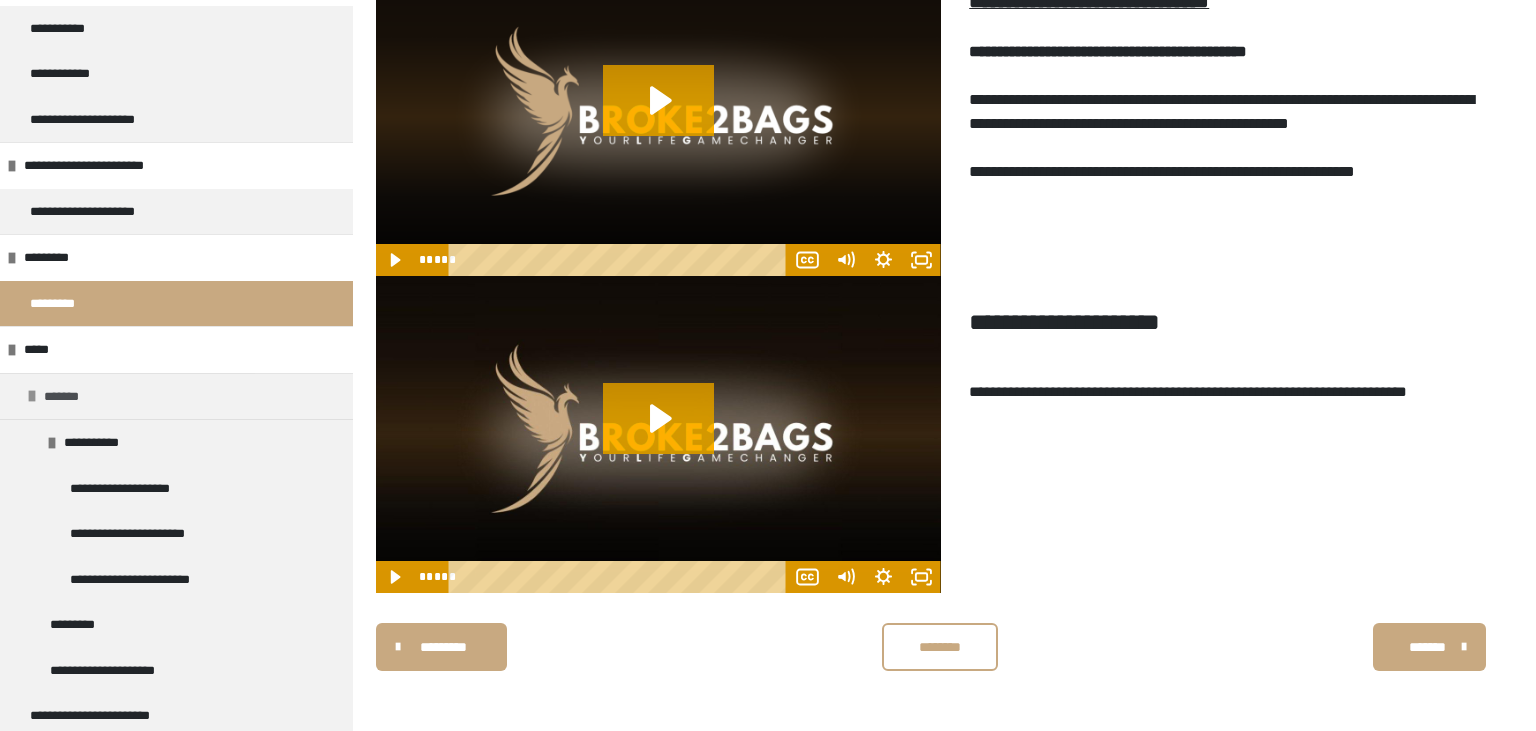 click at bounding box center (32, 396) 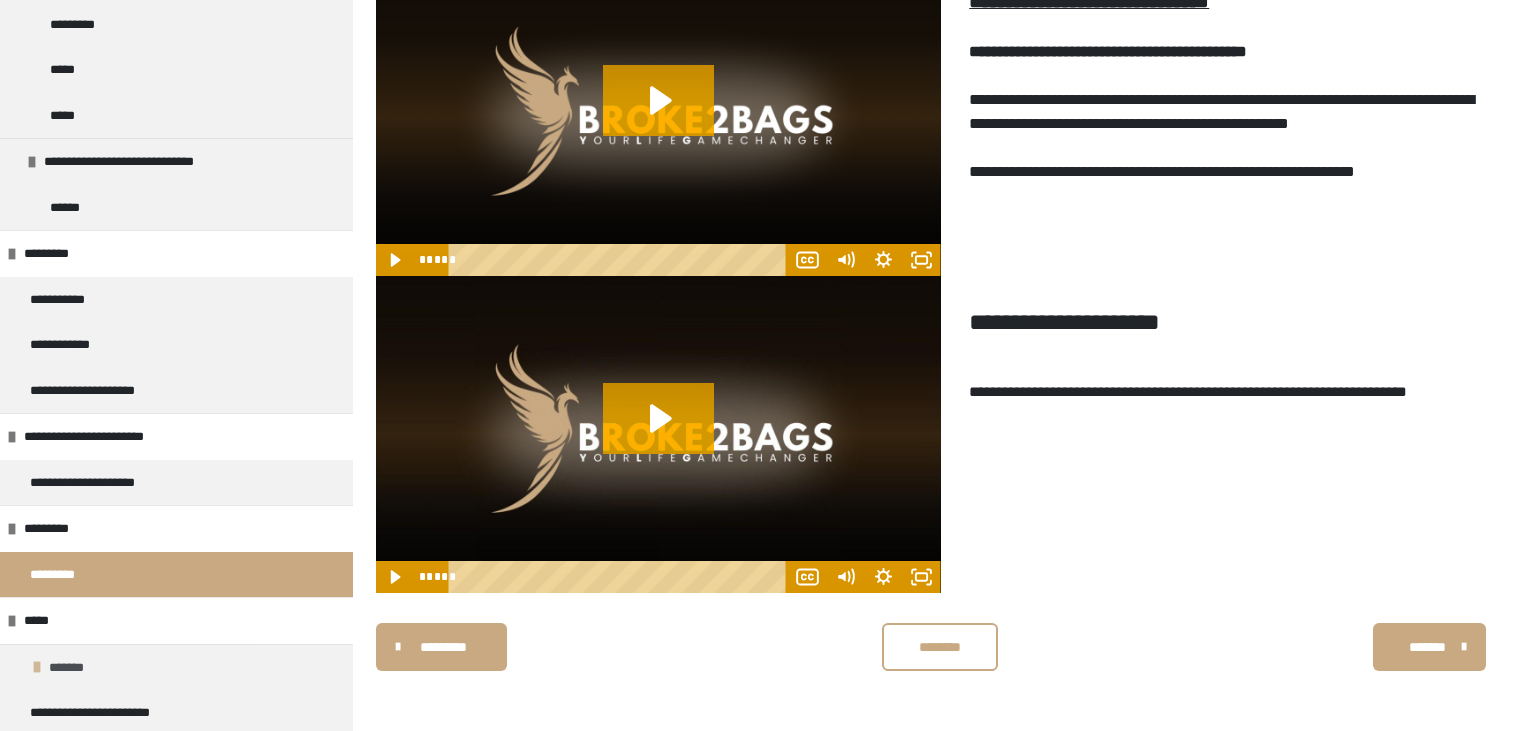 scroll, scrollTop: 834, scrollLeft: 0, axis: vertical 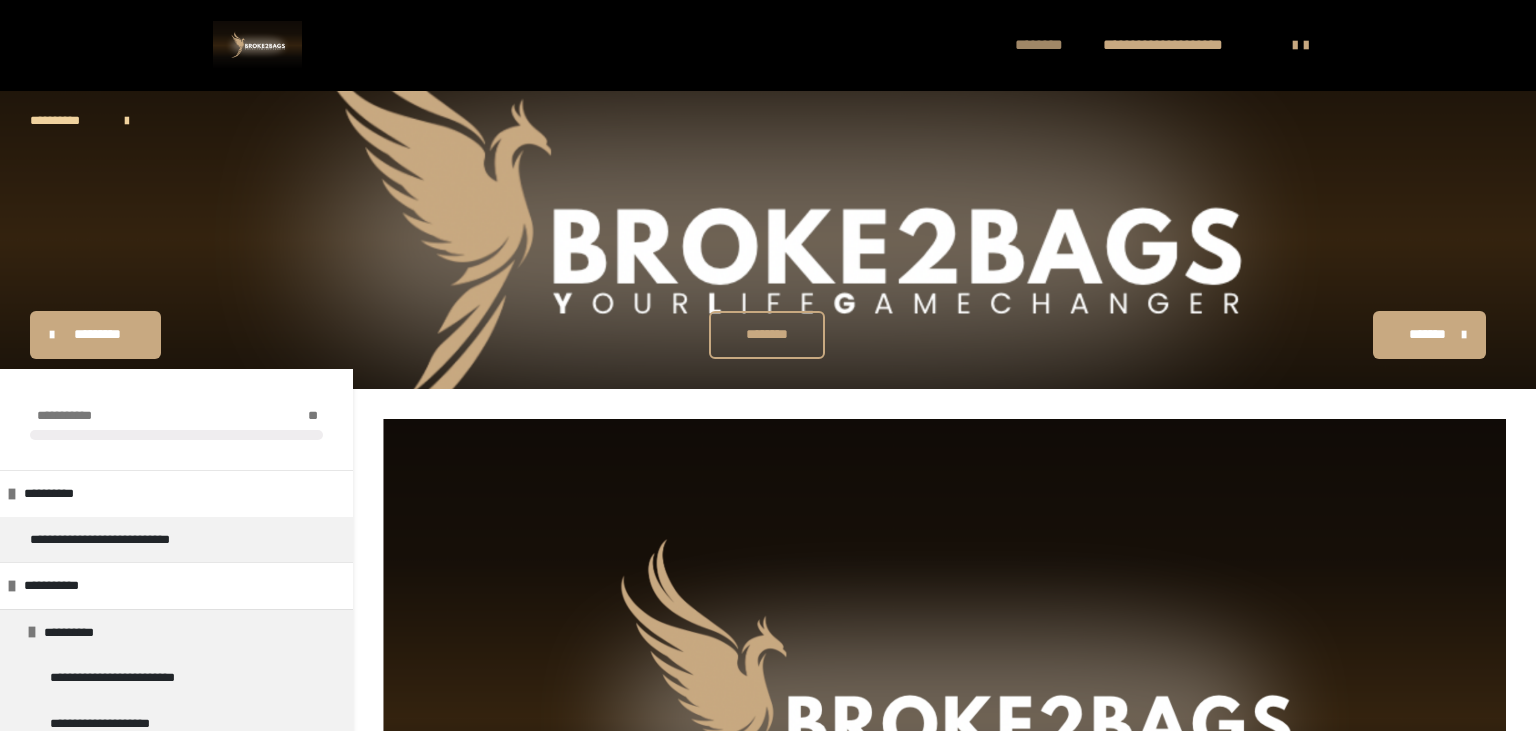 click on "********" at bounding box center [1049, 45] 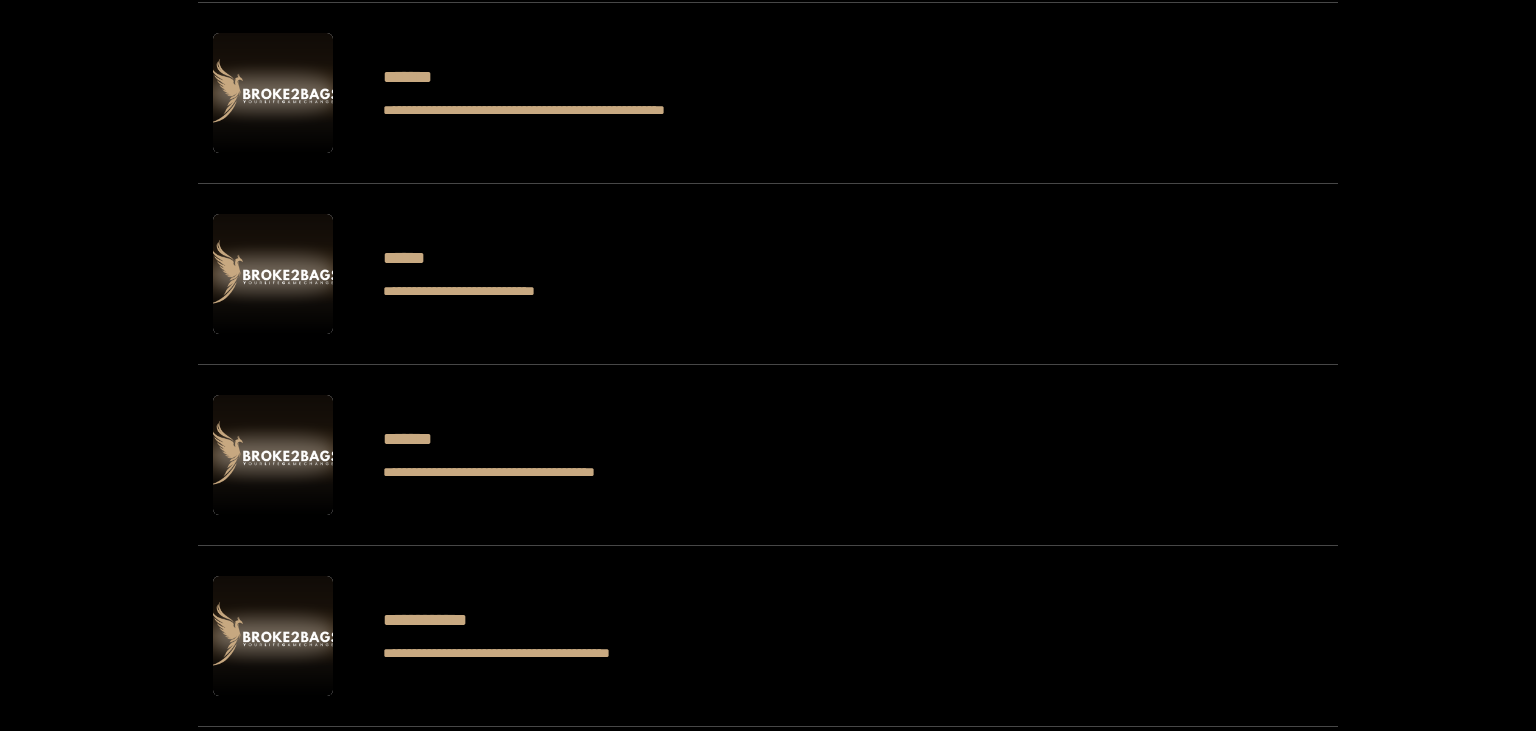 scroll, scrollTop: 1270, scrollLeft: 0, axis: vertical 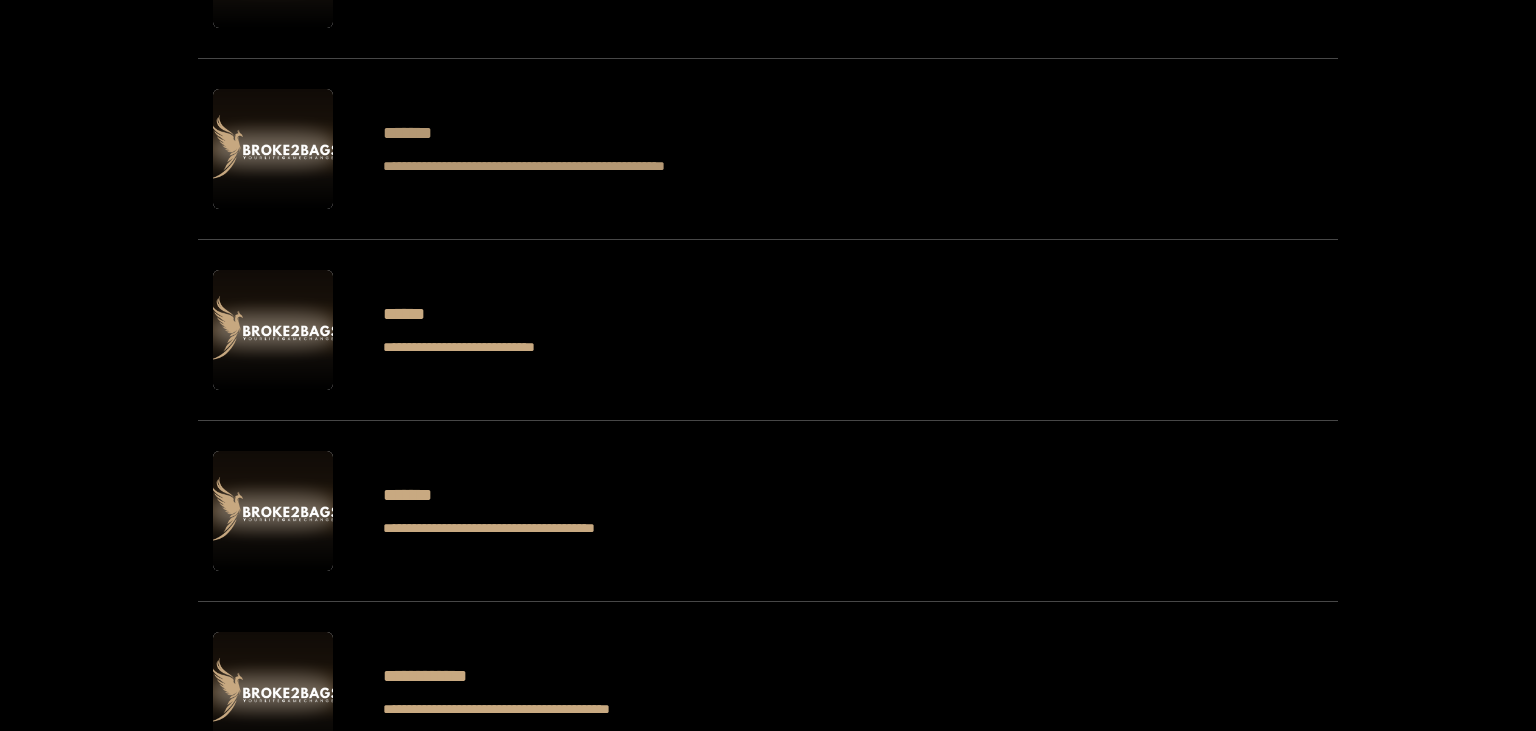 click on "*******" at bounding box center [591, 133] 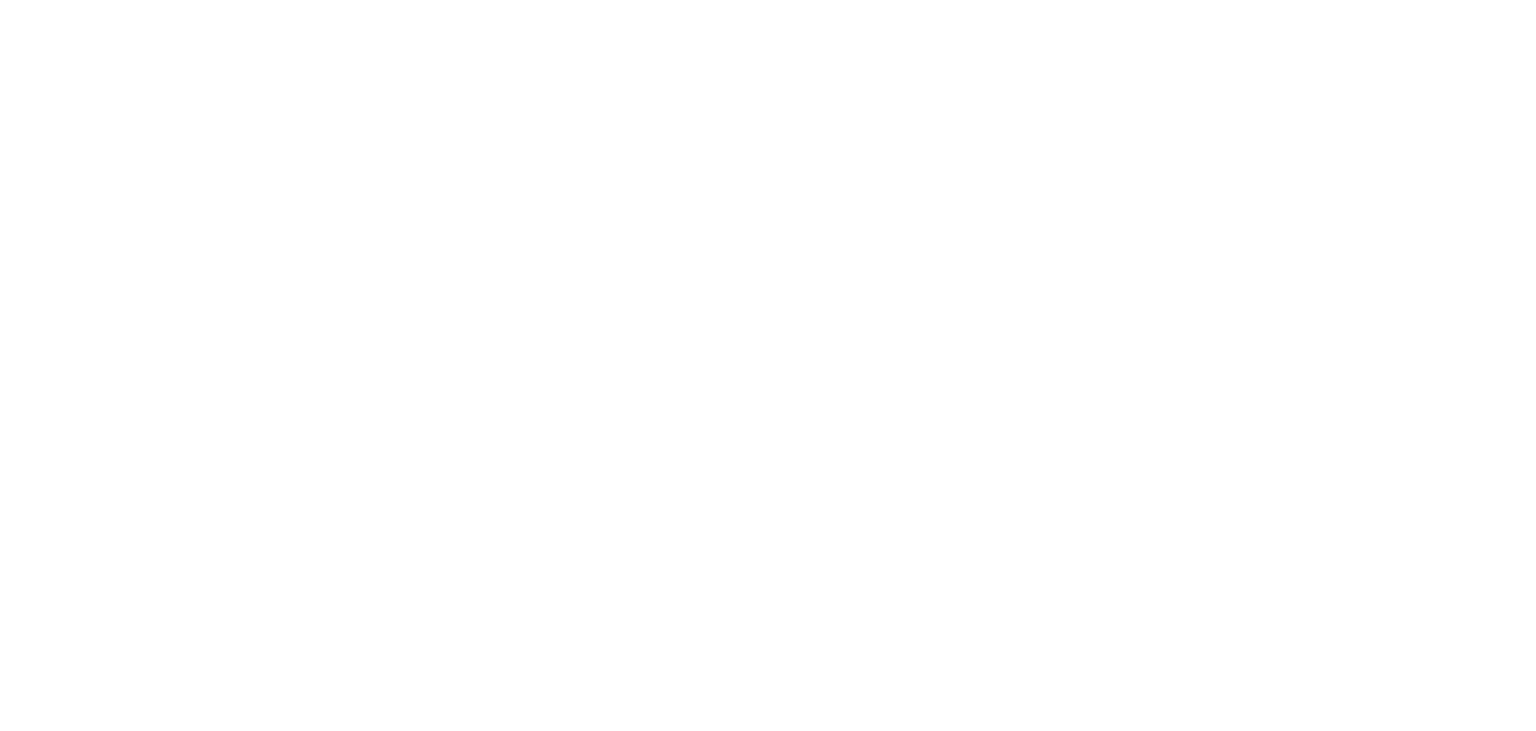 scroll, scrollTop: 0, scrollLeft: 0, axis: both 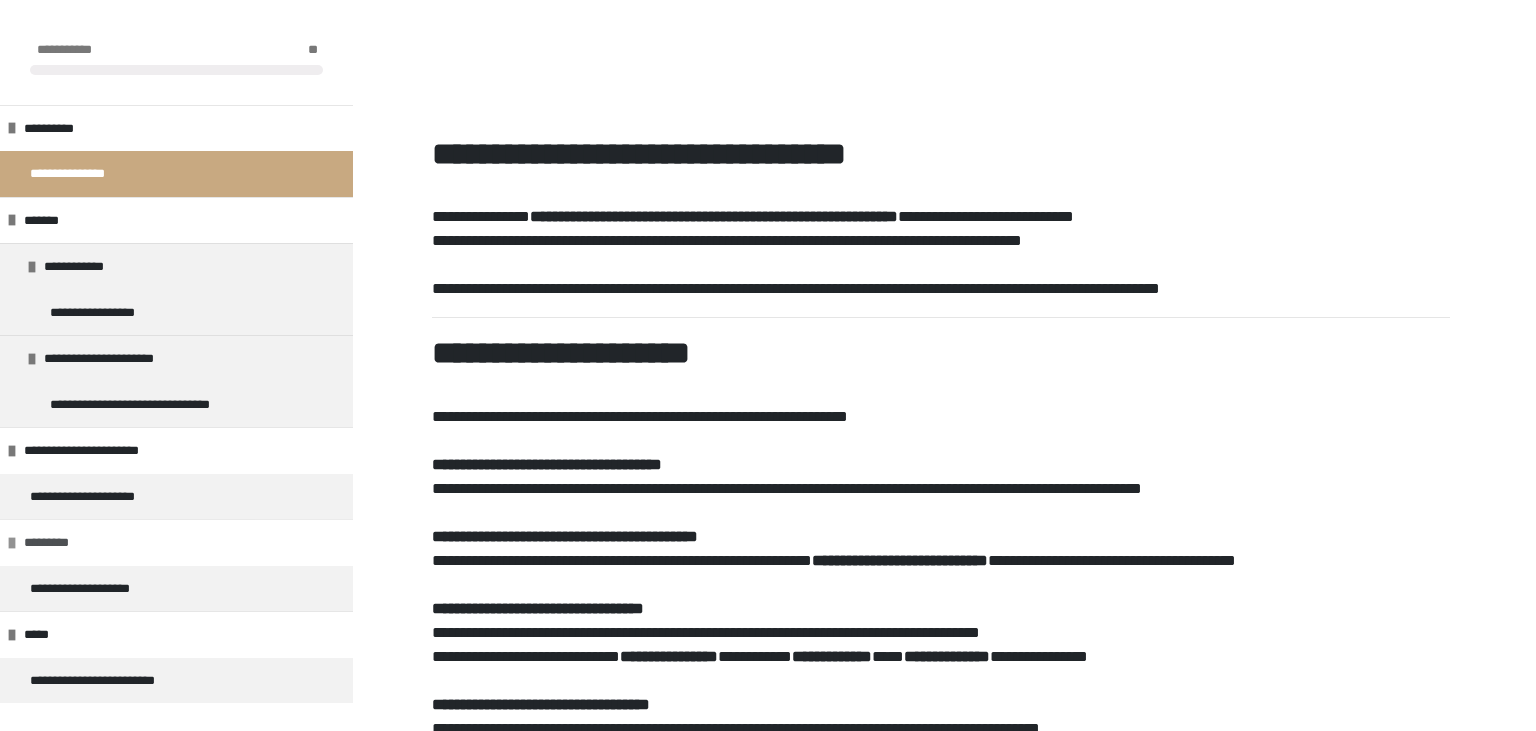 click on "*********" at bounding box center (58, 543) 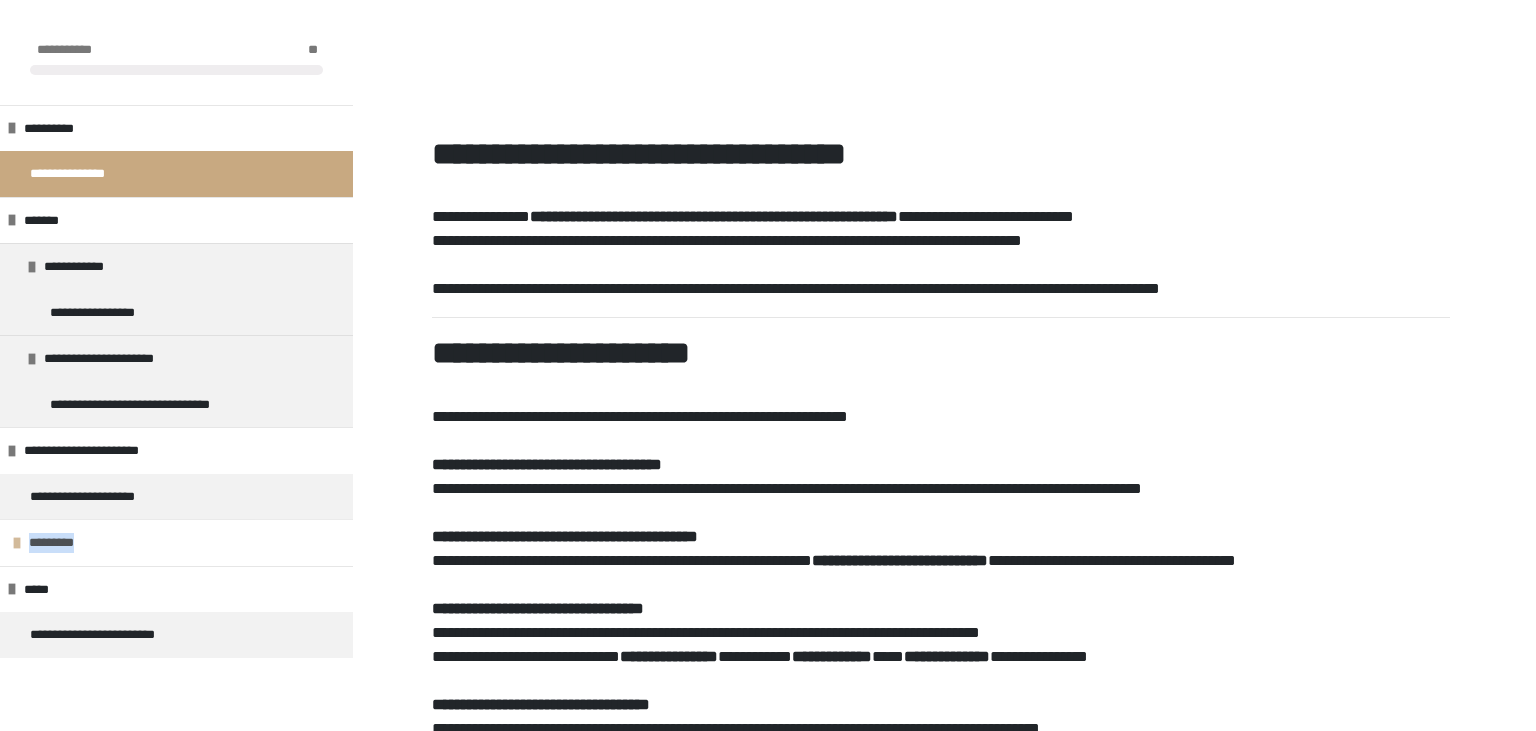 click on "*********" at bounding box center (63, 543) 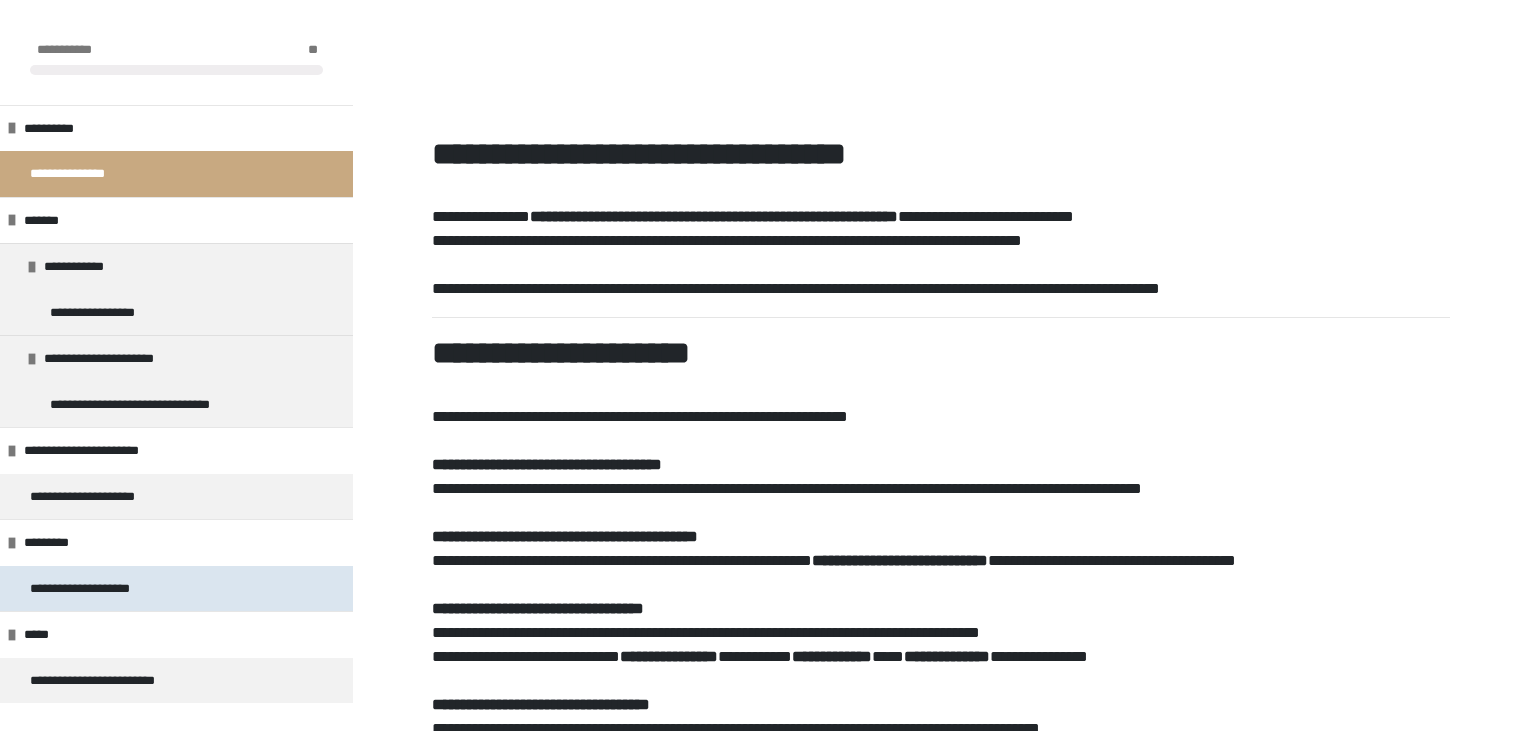 click on "**********" at bounding box center (97, 589) 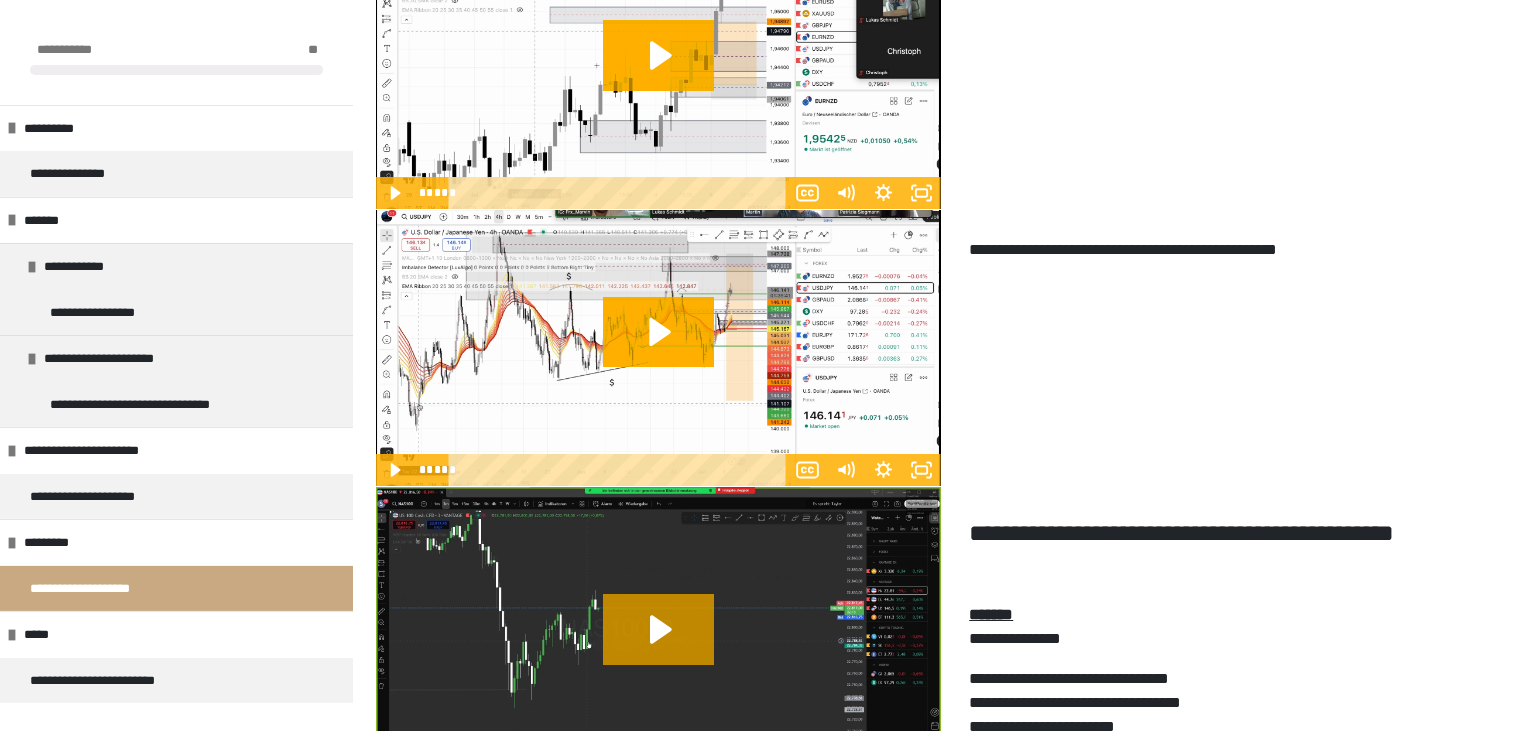 scroll, scrollTop: 2068, scrollLeft: 0, axis: vertical 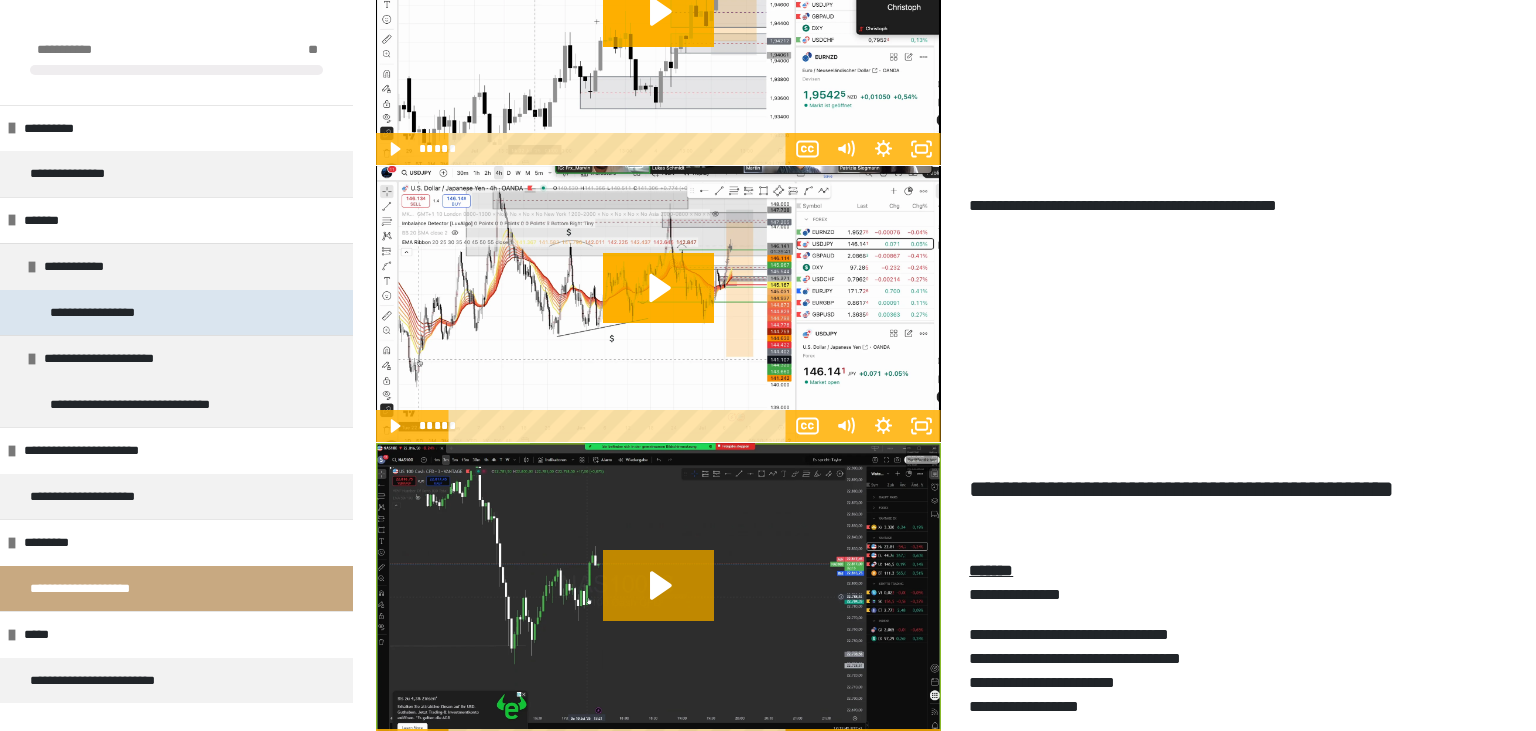 click on "**********" at bounding box center [117, 313] 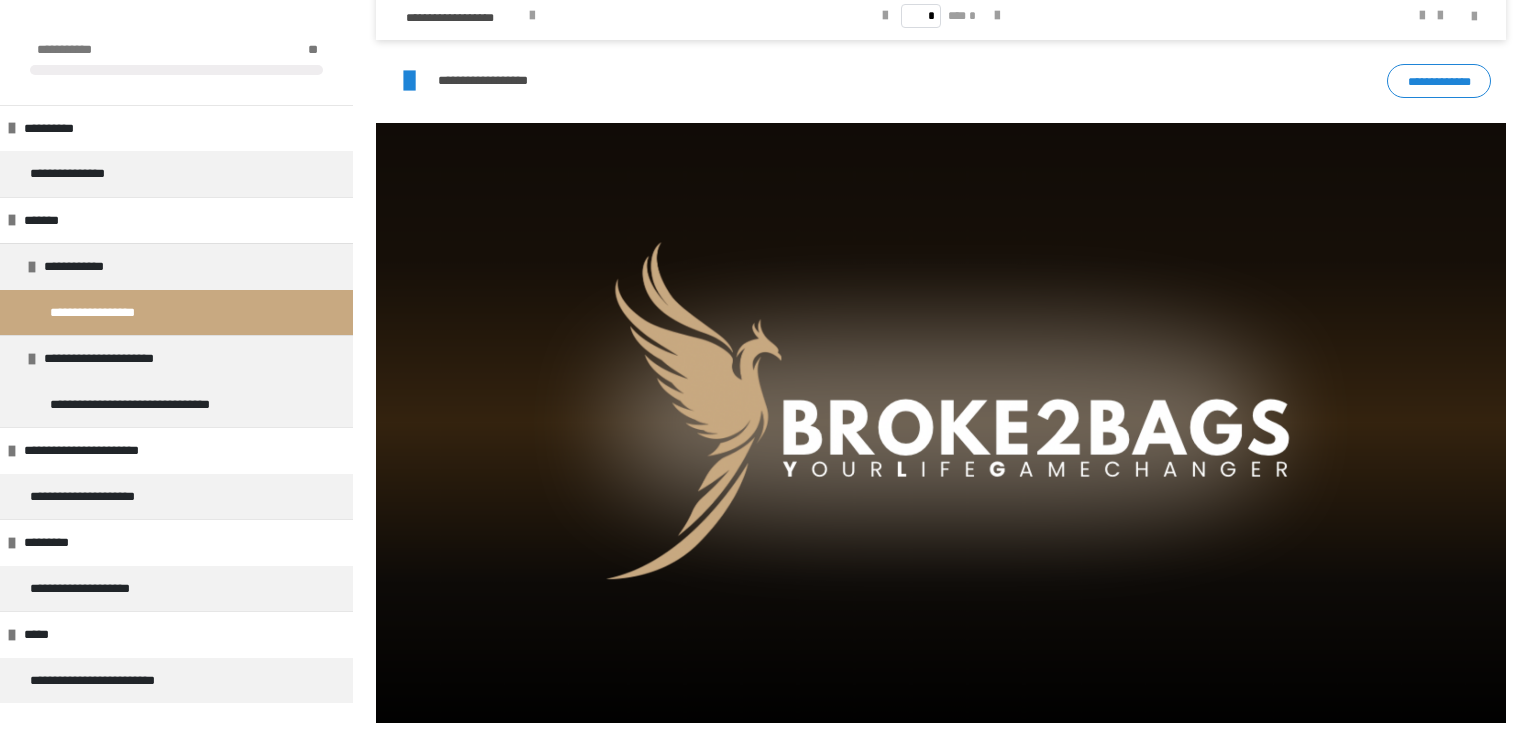 scroll, scrollTop: 668, scrollLeft: 0, axis: vertical 